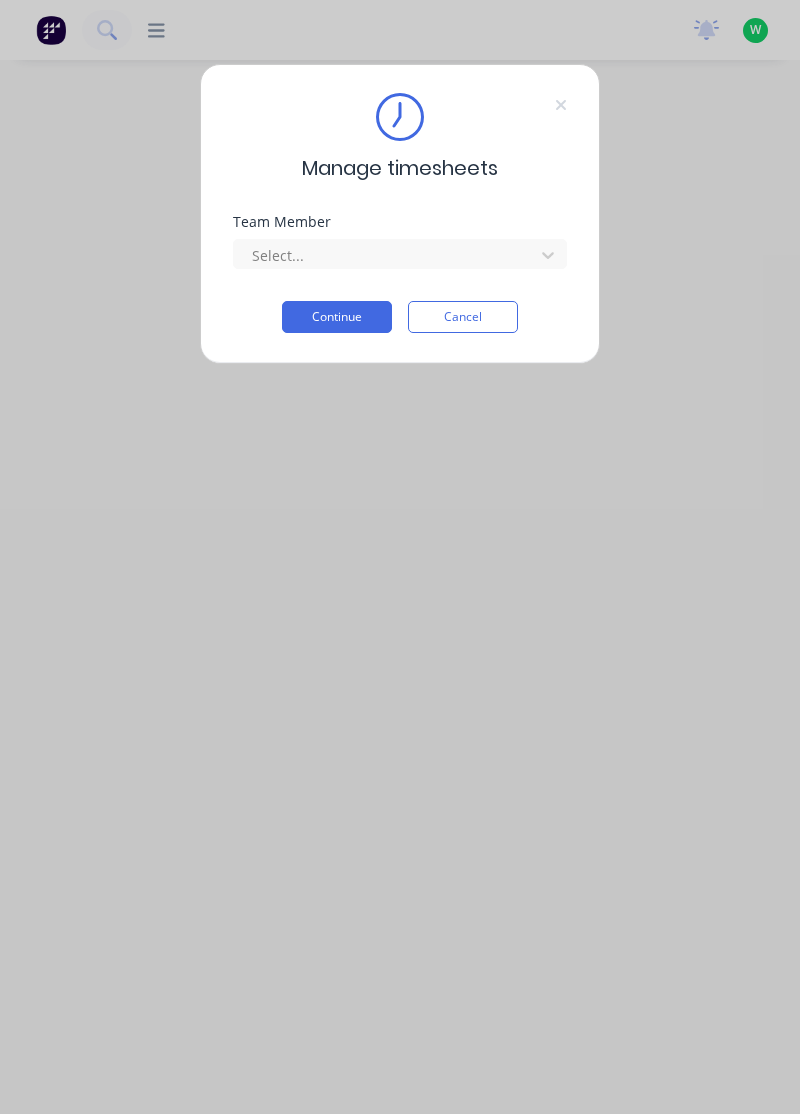 scroll, scrollTop: 0, scrollLeft: 0, axis: both 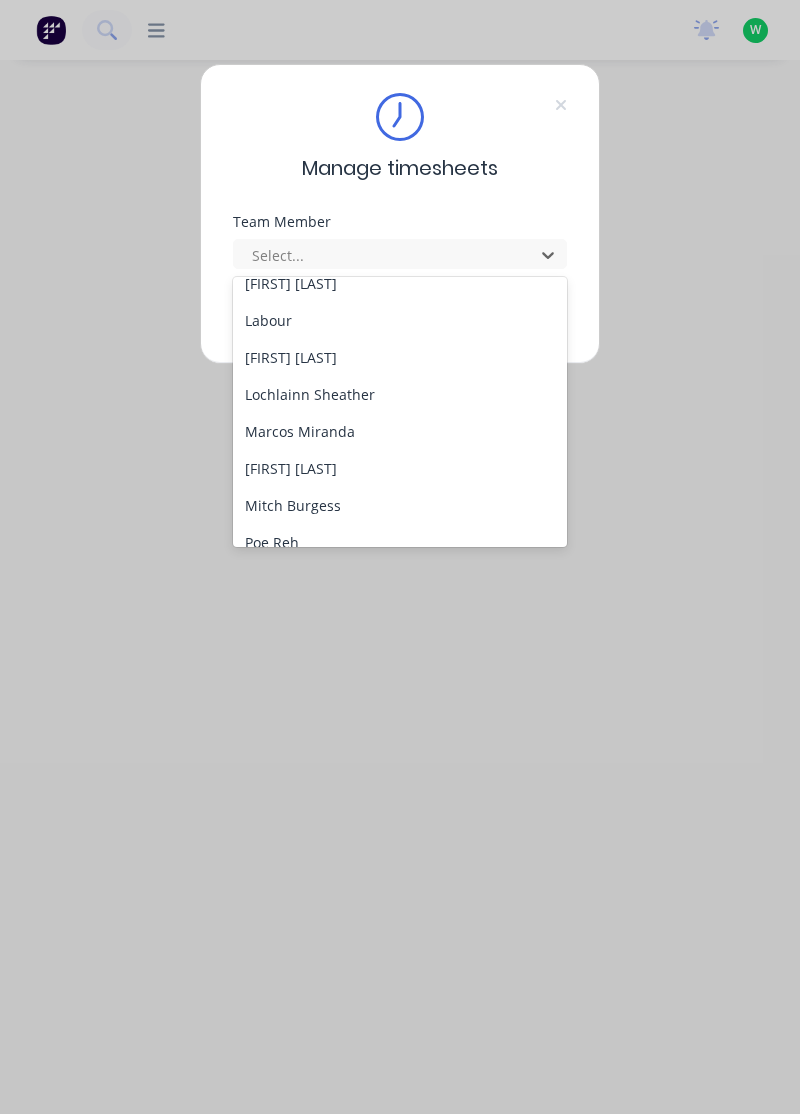 click on "Marcos Miranda" at bounding box center [400, 431] 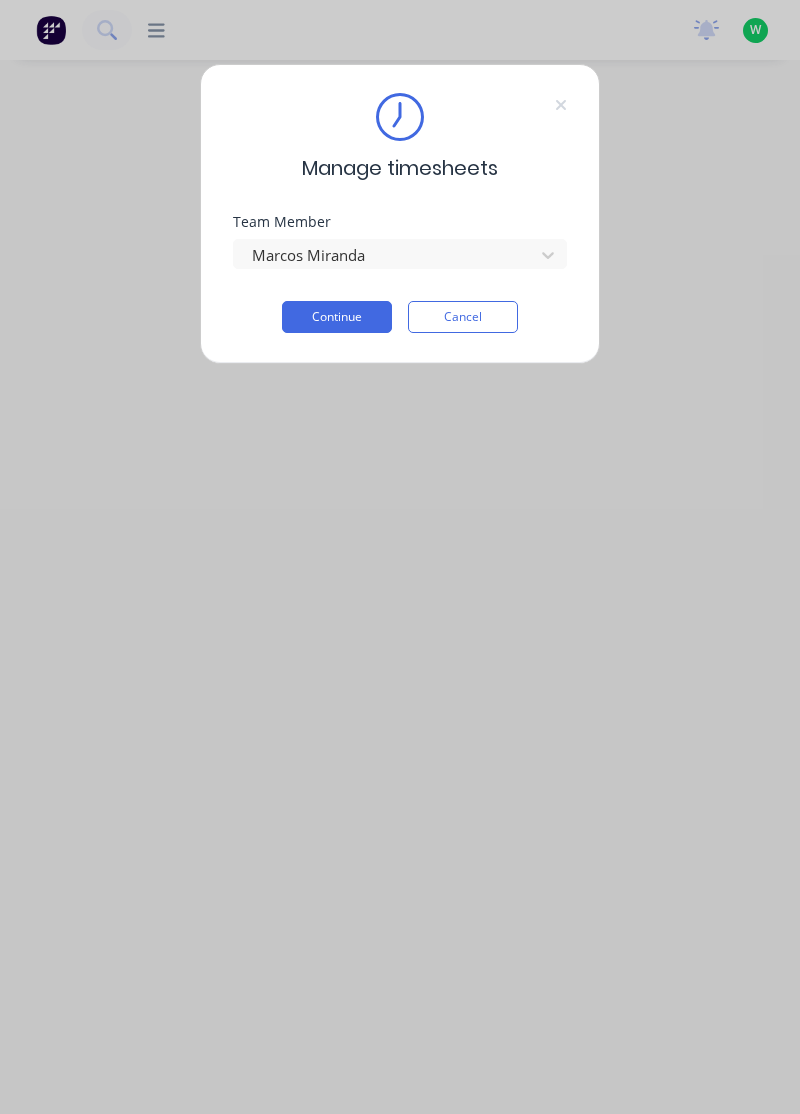 click on "Continue" at bounding box center (337, 317) 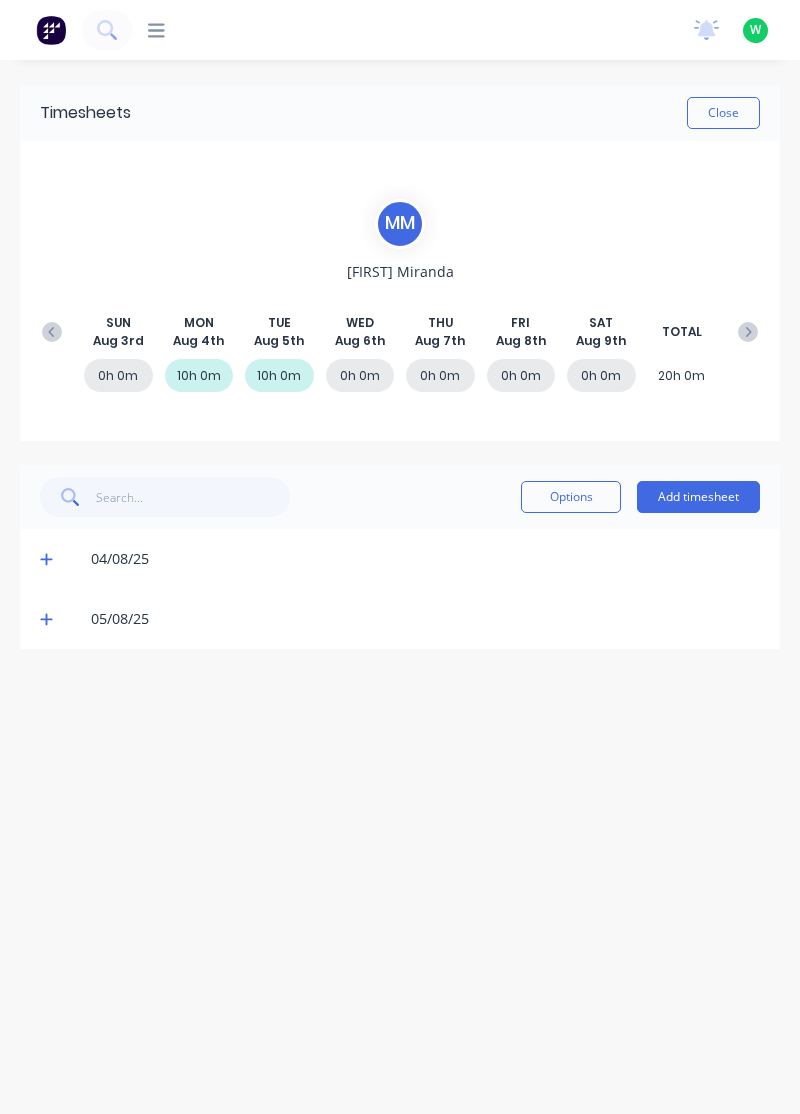 click on "Add timesheet" at bounding box center (698, 497) 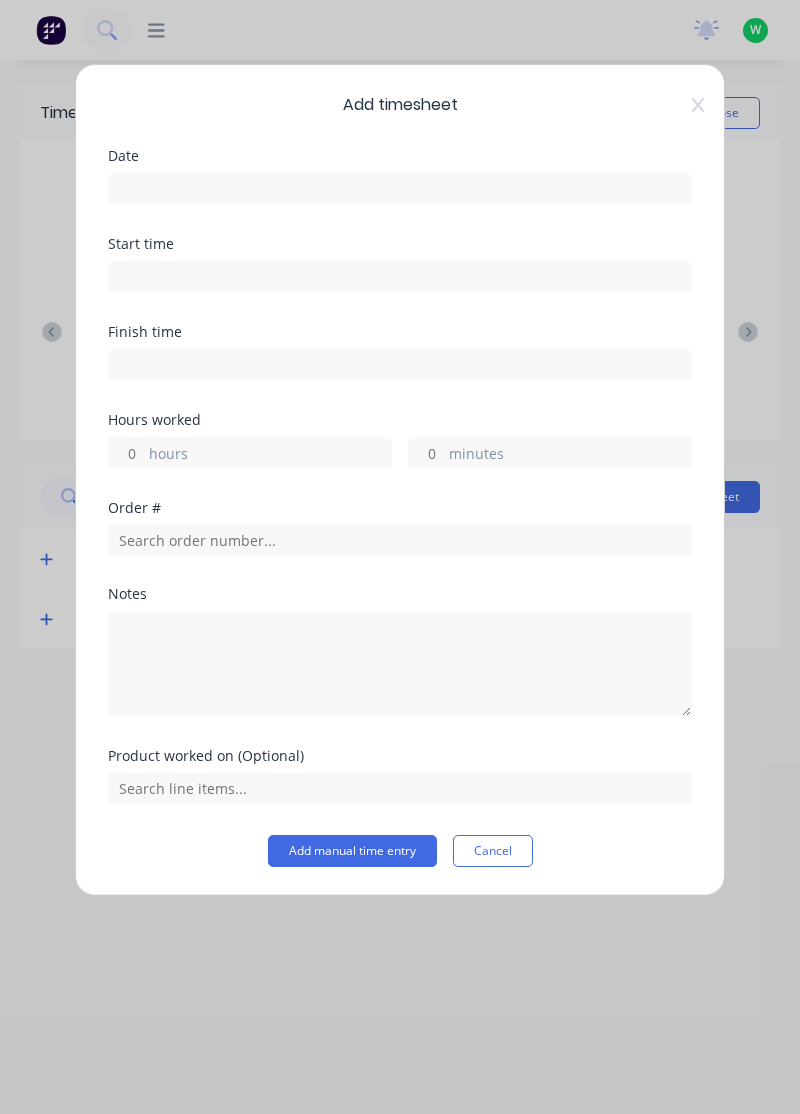 click at bounding box center (400, 189) 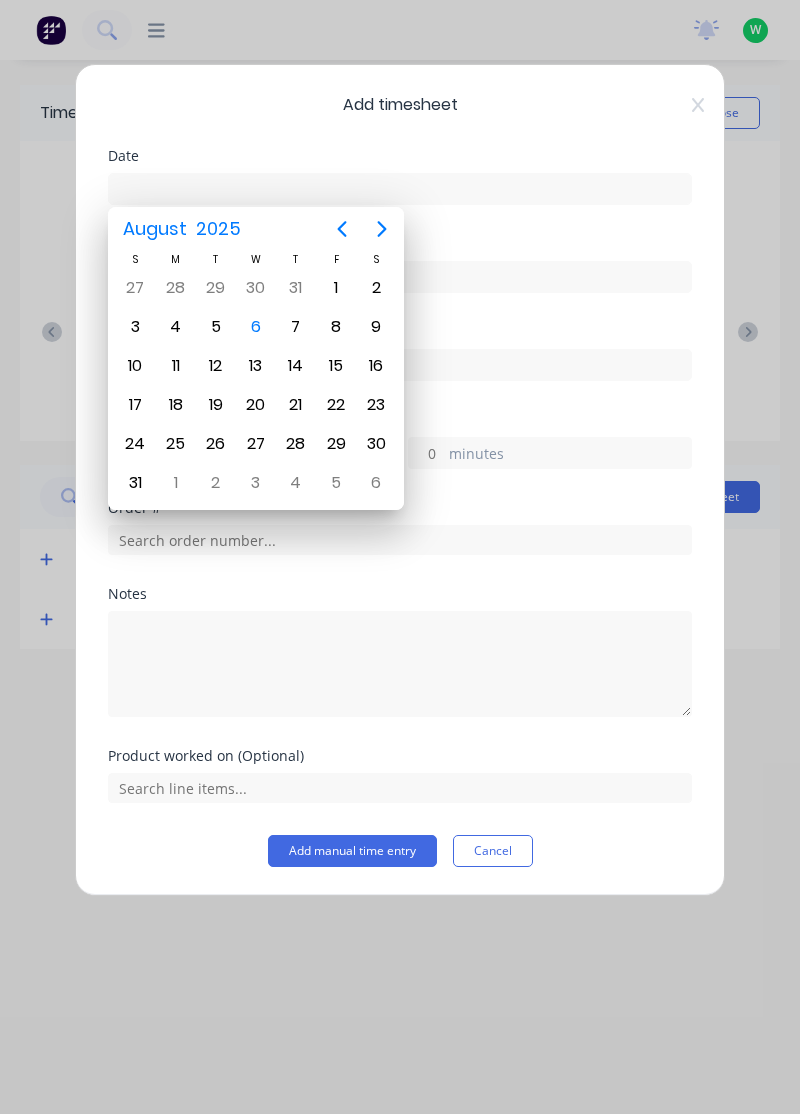 click on "6" at bounding box center [256, 327] 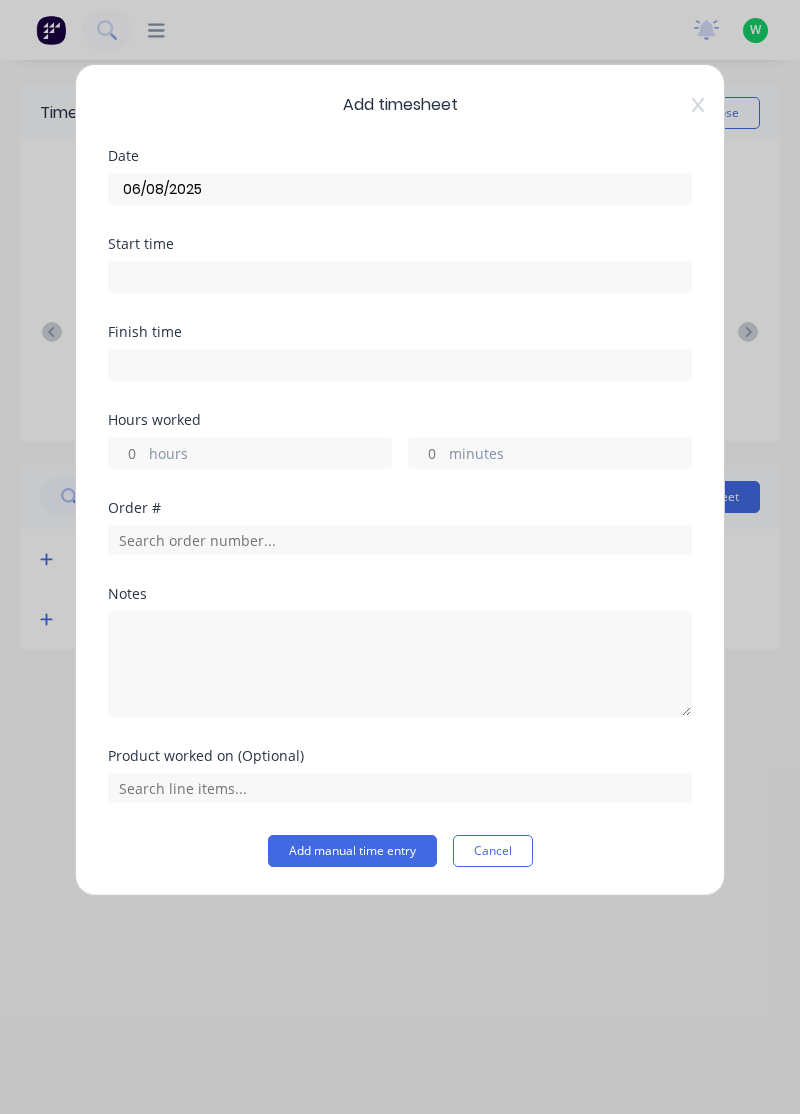 type on "06/08/2025" 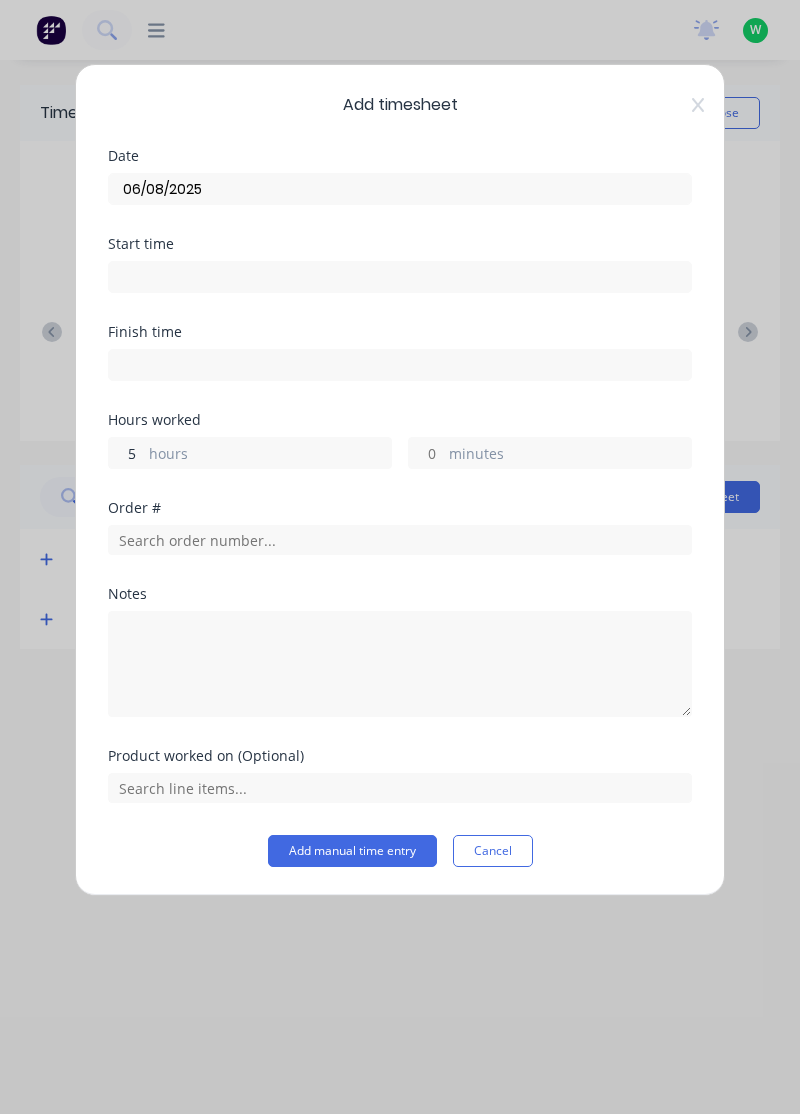 type on "5" 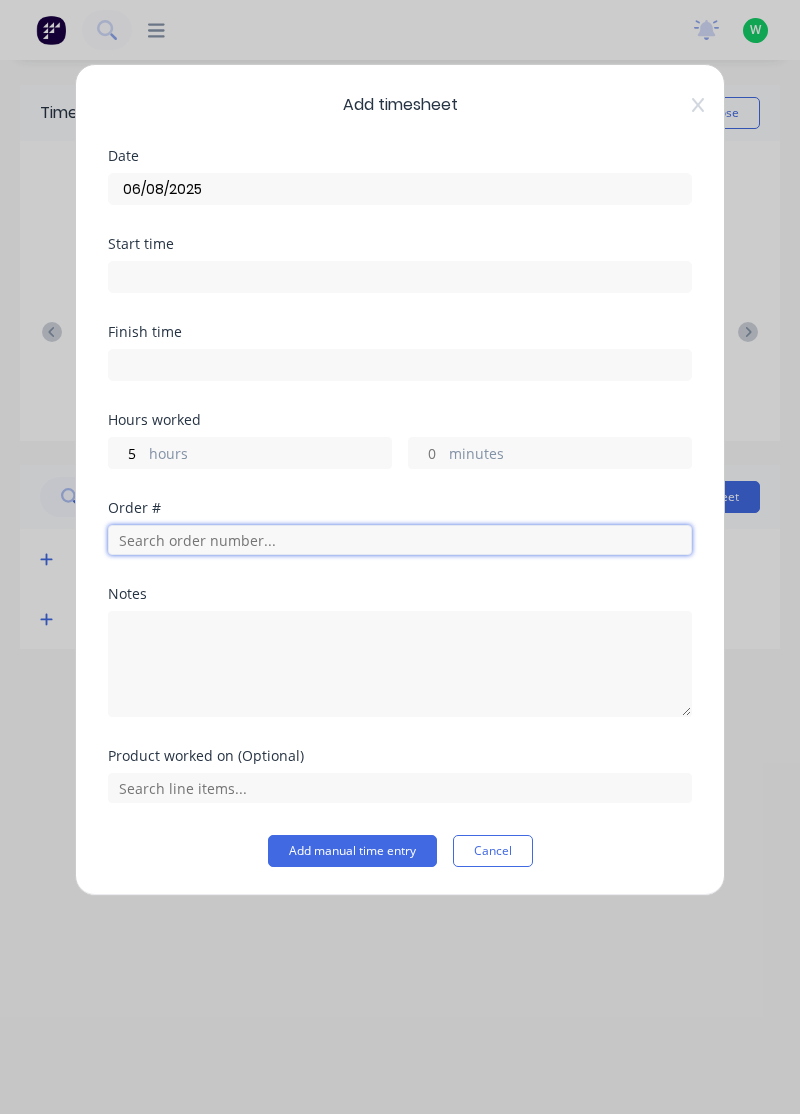 click at bounding box center [400, 540] 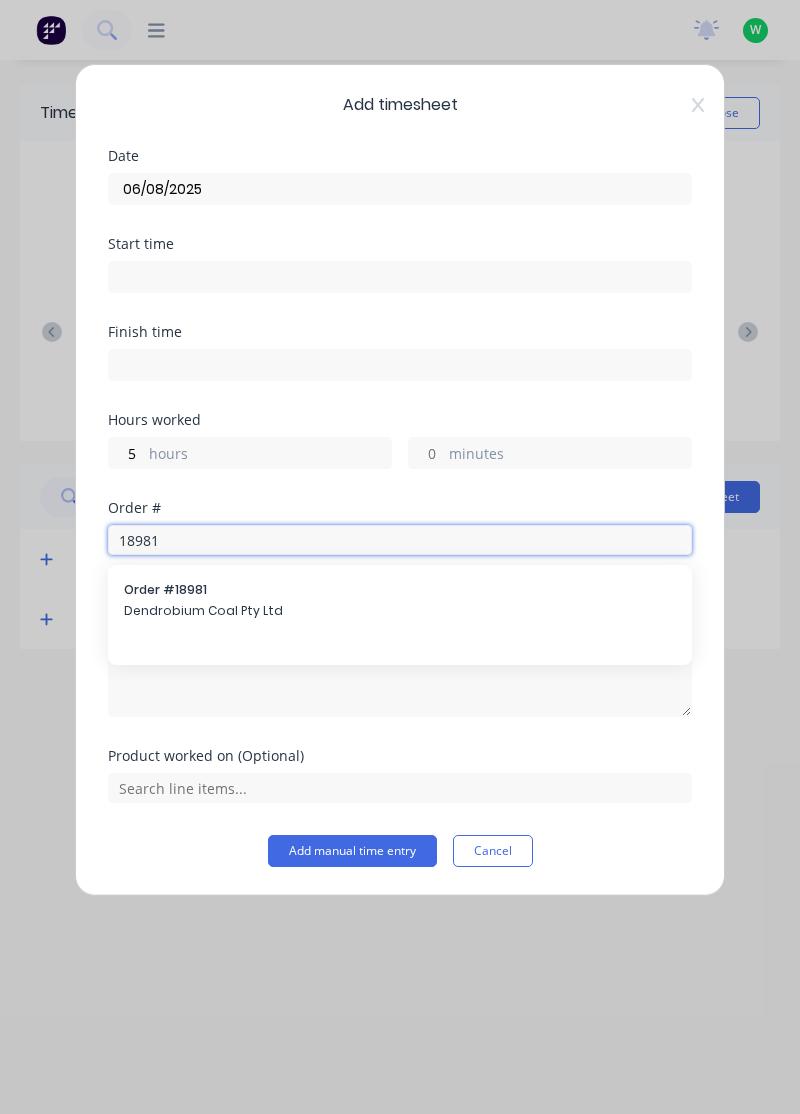 type on "18981" 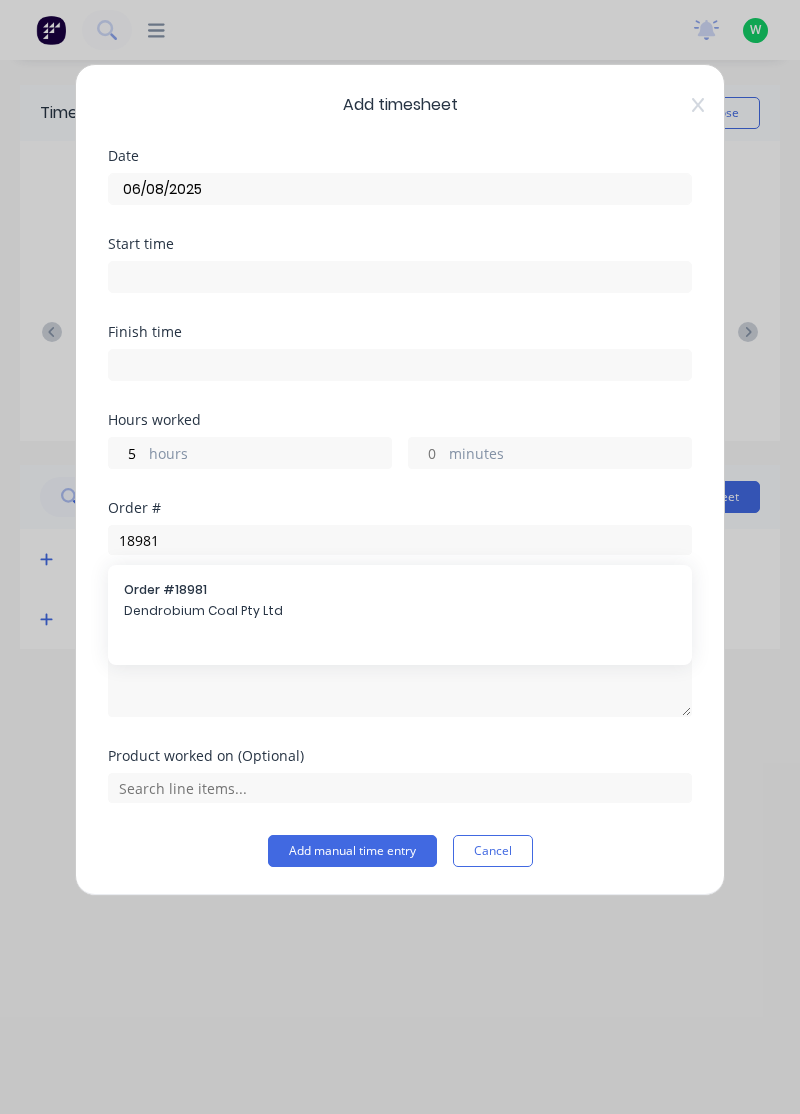 click on "Dendrobium Coal Pty Ltd" at bounding box center [400, 611] 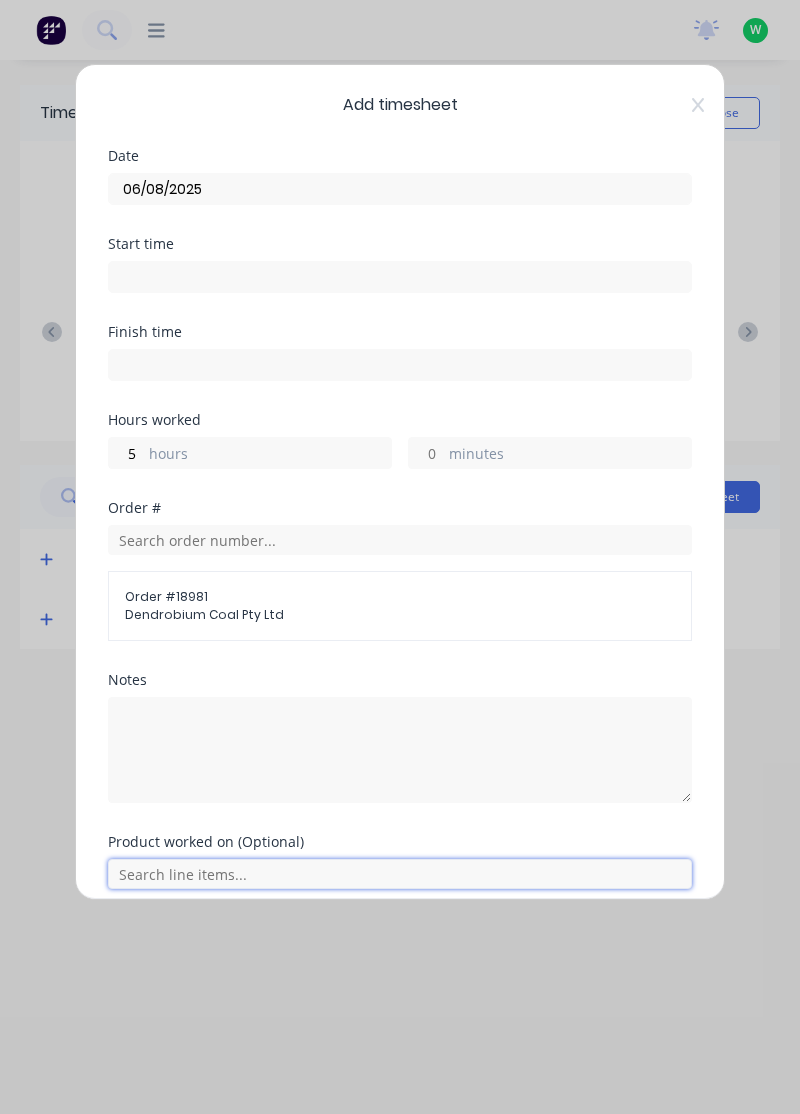 click at bounding box center (400, 874) 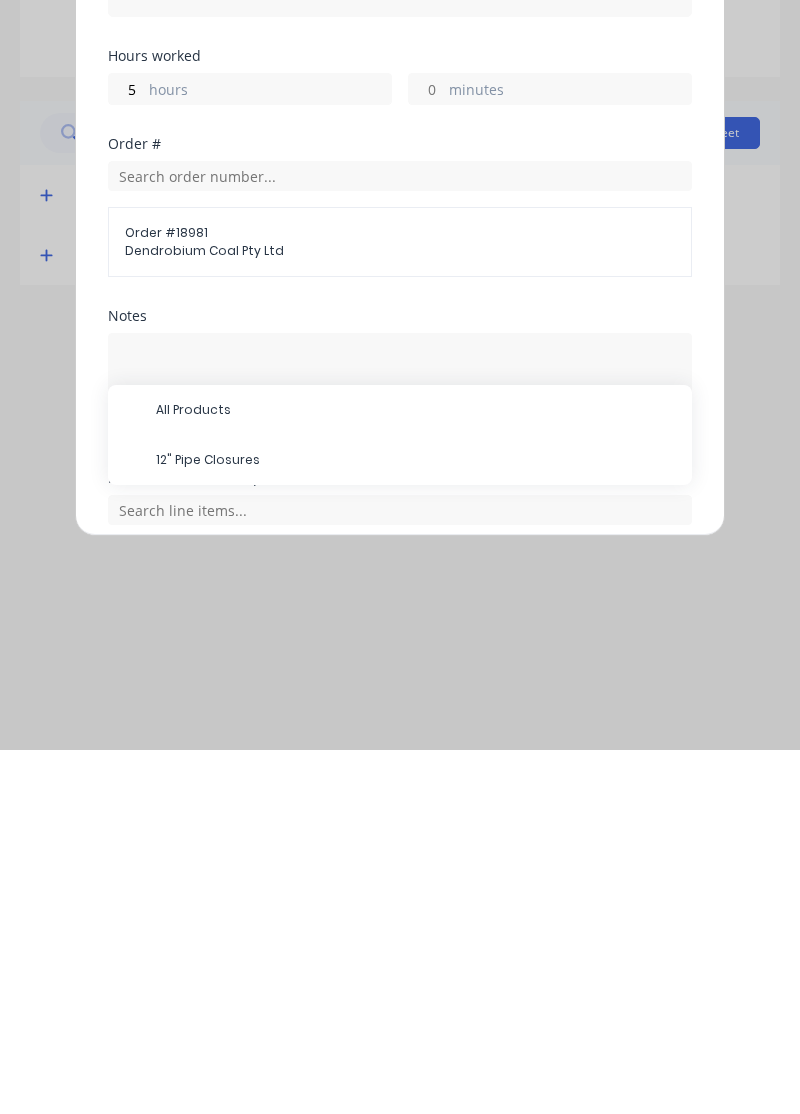click on "12" Pipe Closures" at bounding box center (416, 824) 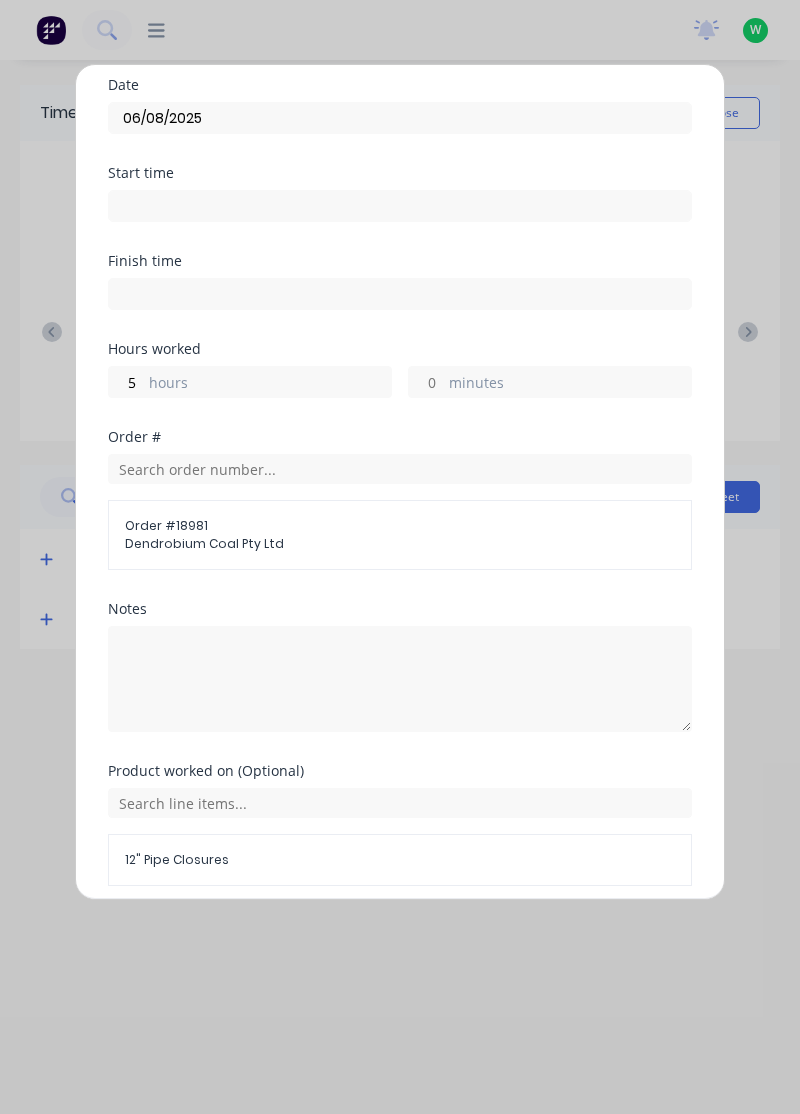 scroll, scrollTop: 145, scrollLeft: 0, axis: vertical 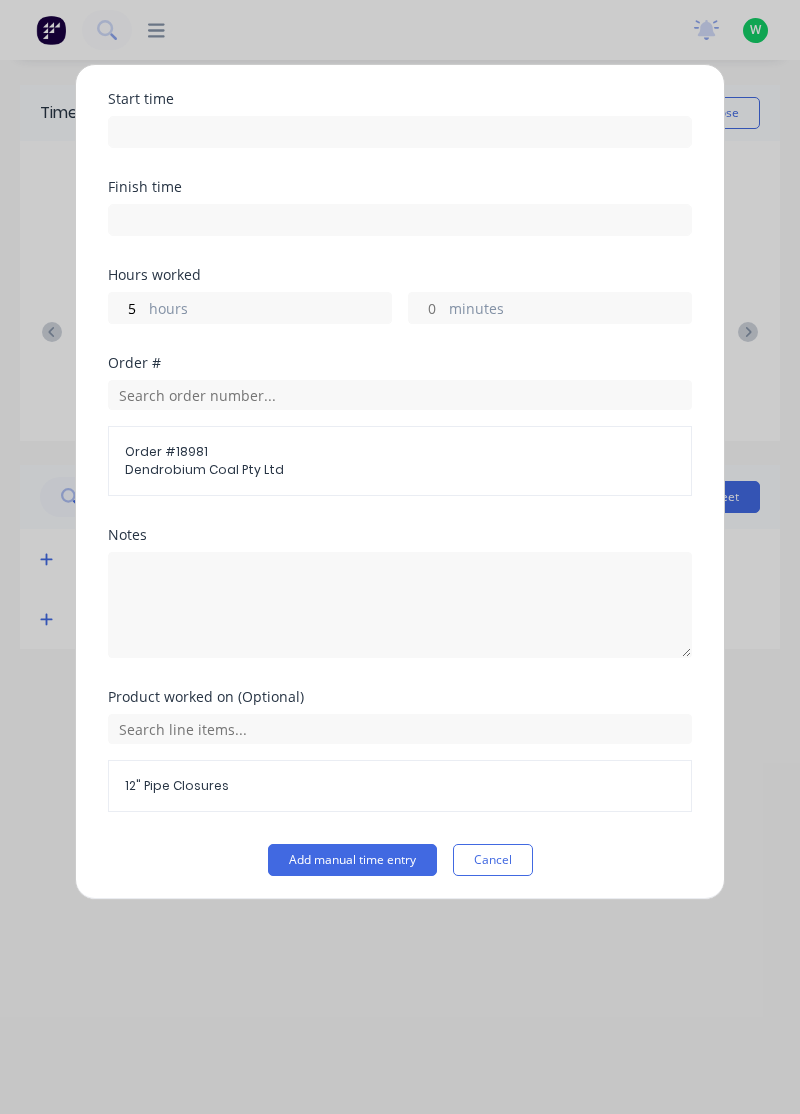click on "Add manual time entry" at bounding box center [352, 860] 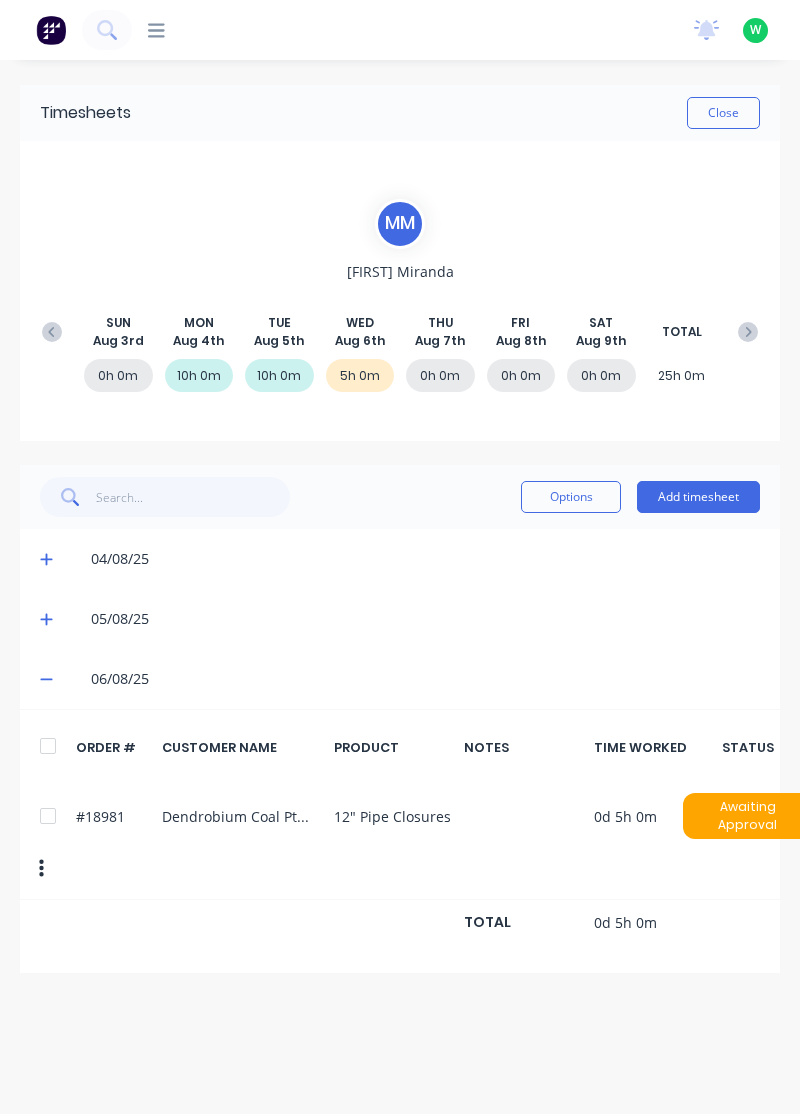 click on "Add timesheet" at bounding box center (698, 497) 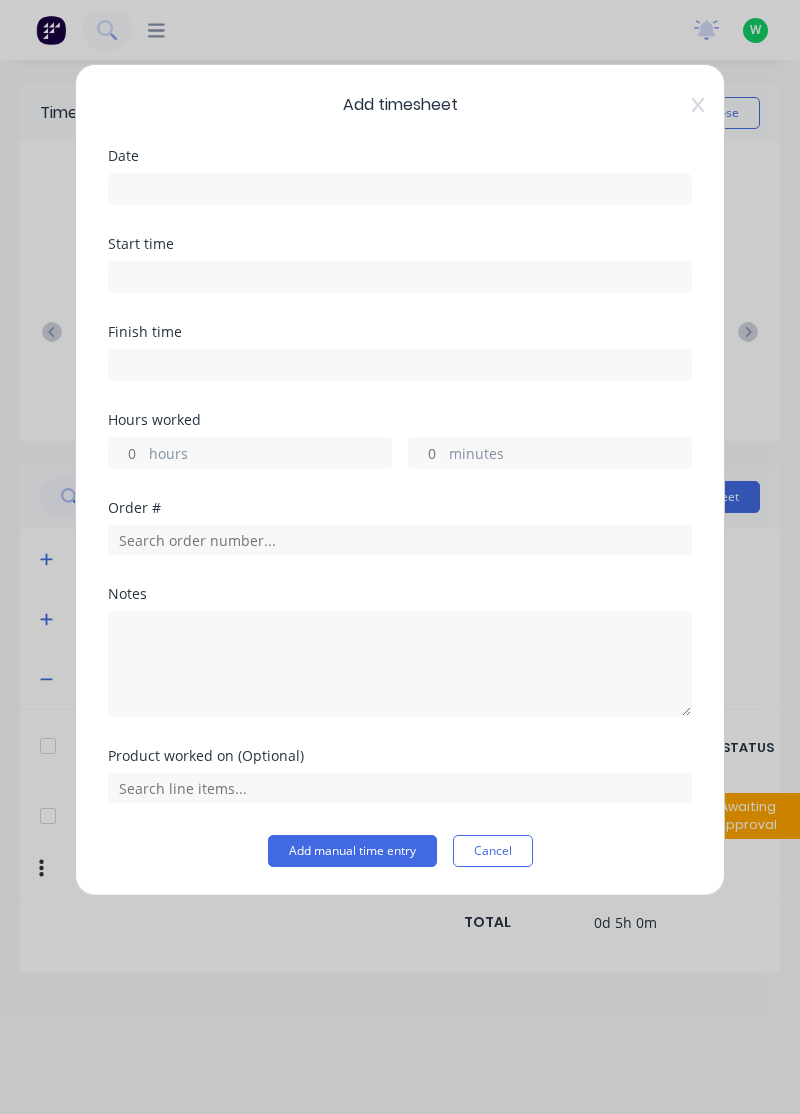 click at bounding box center (400, 189) 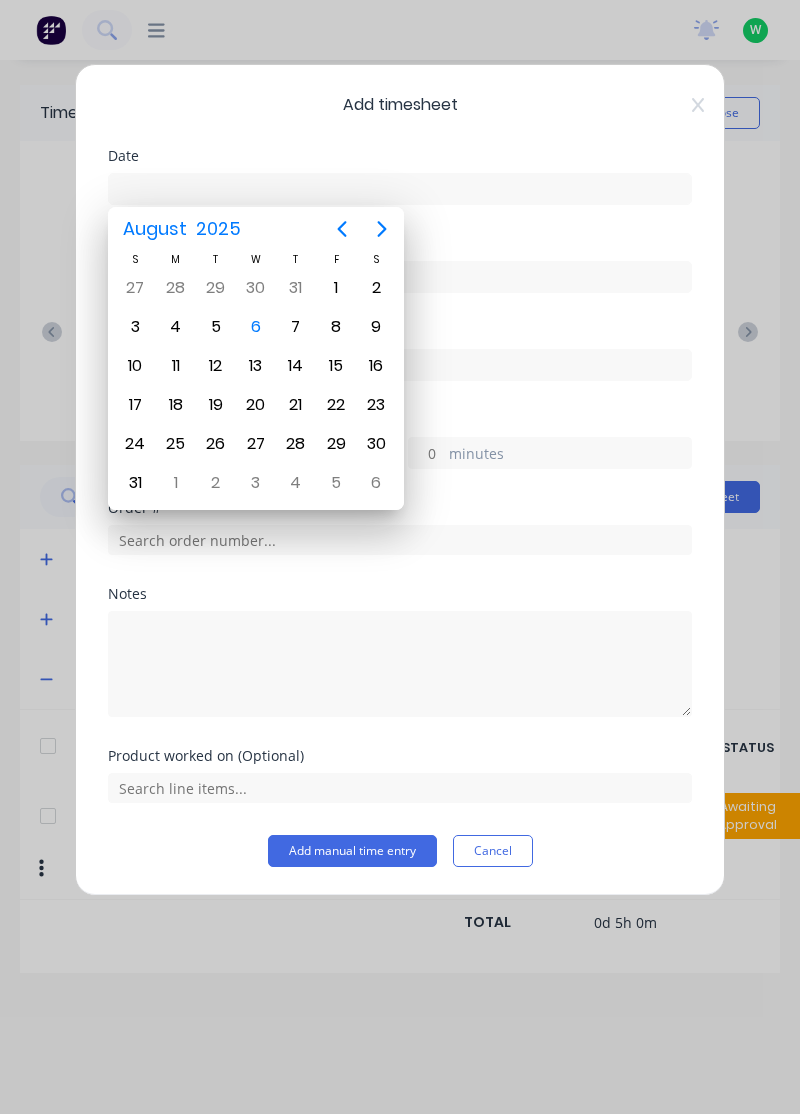 click on "6" at bounding box center (256, 327) 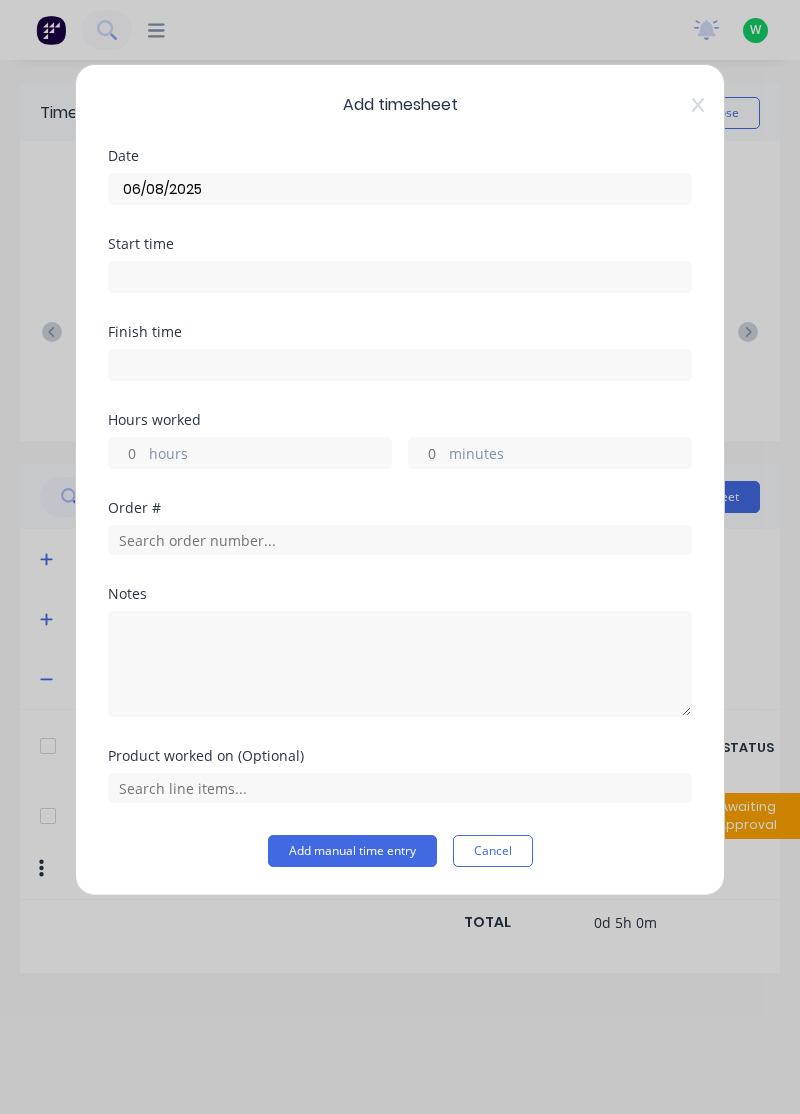 click on "hours" at bounding box center [270, 455] 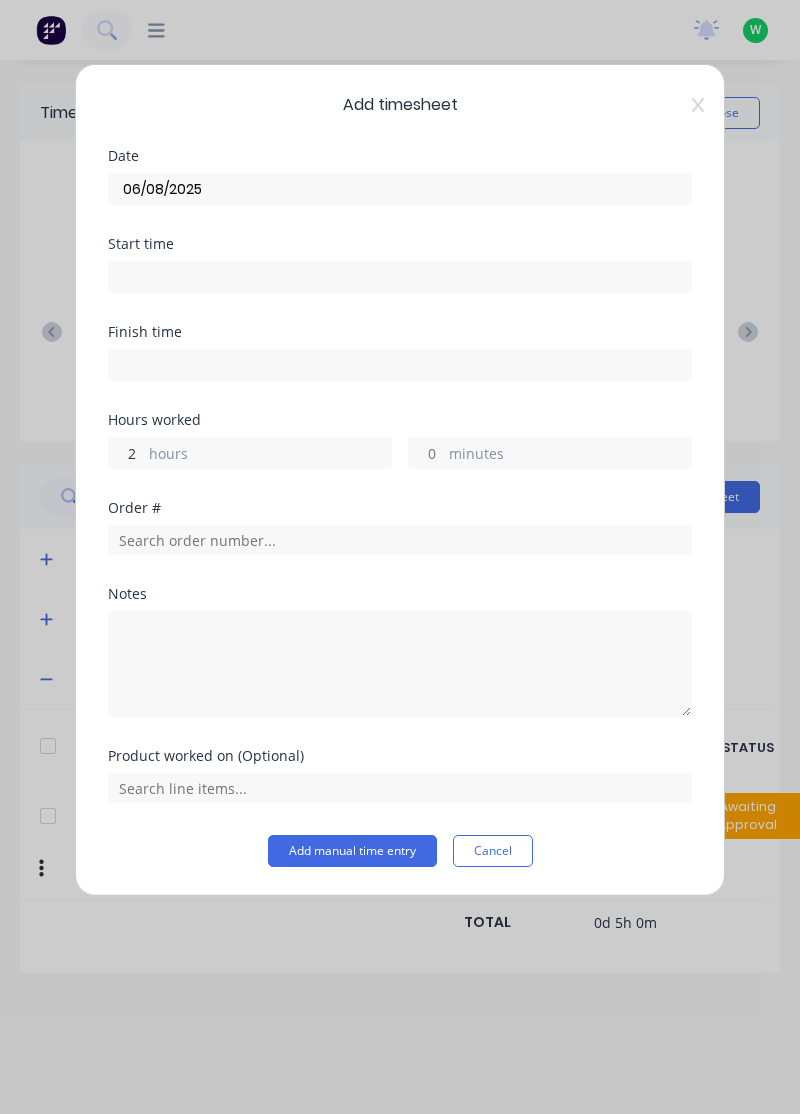 type on "2" 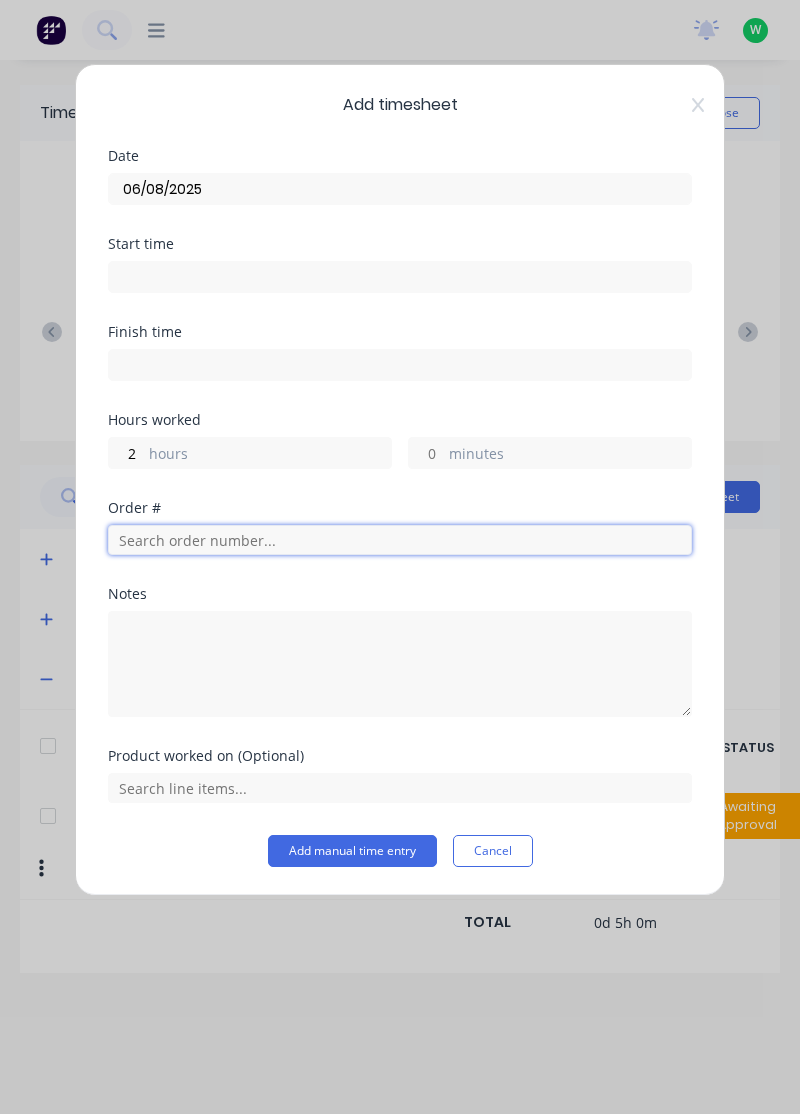 click at bounding box center (400, 540) 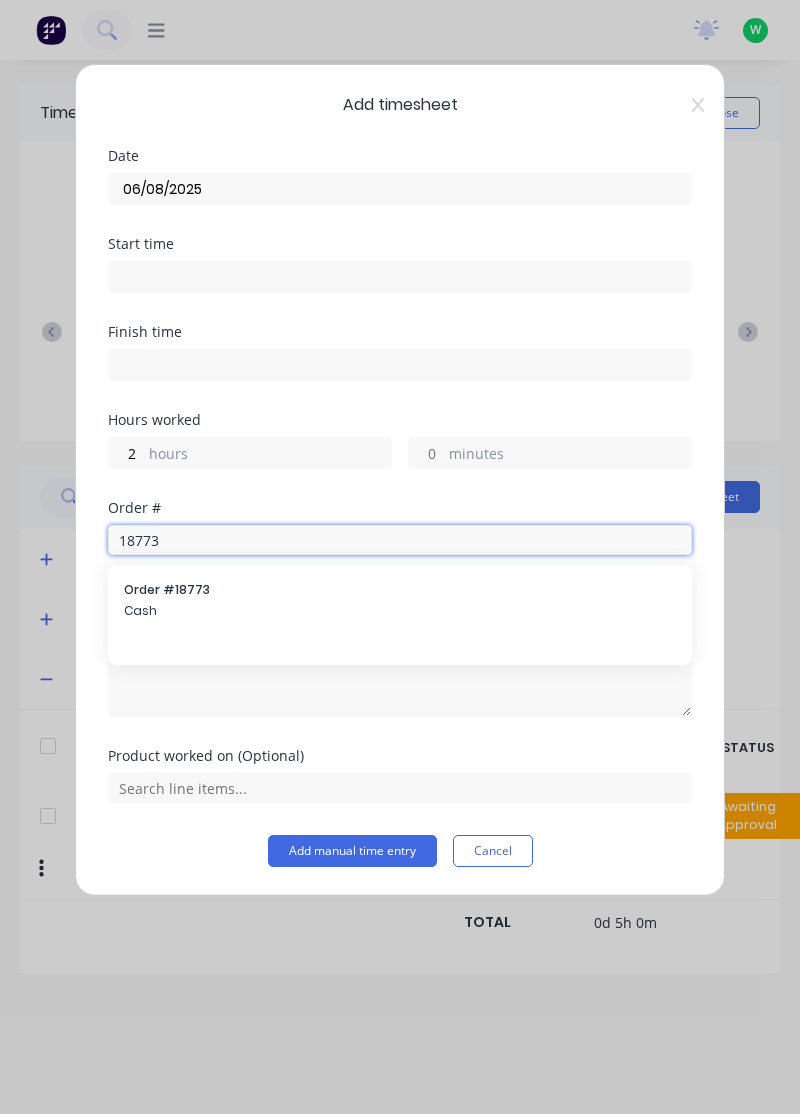 type on "18773" 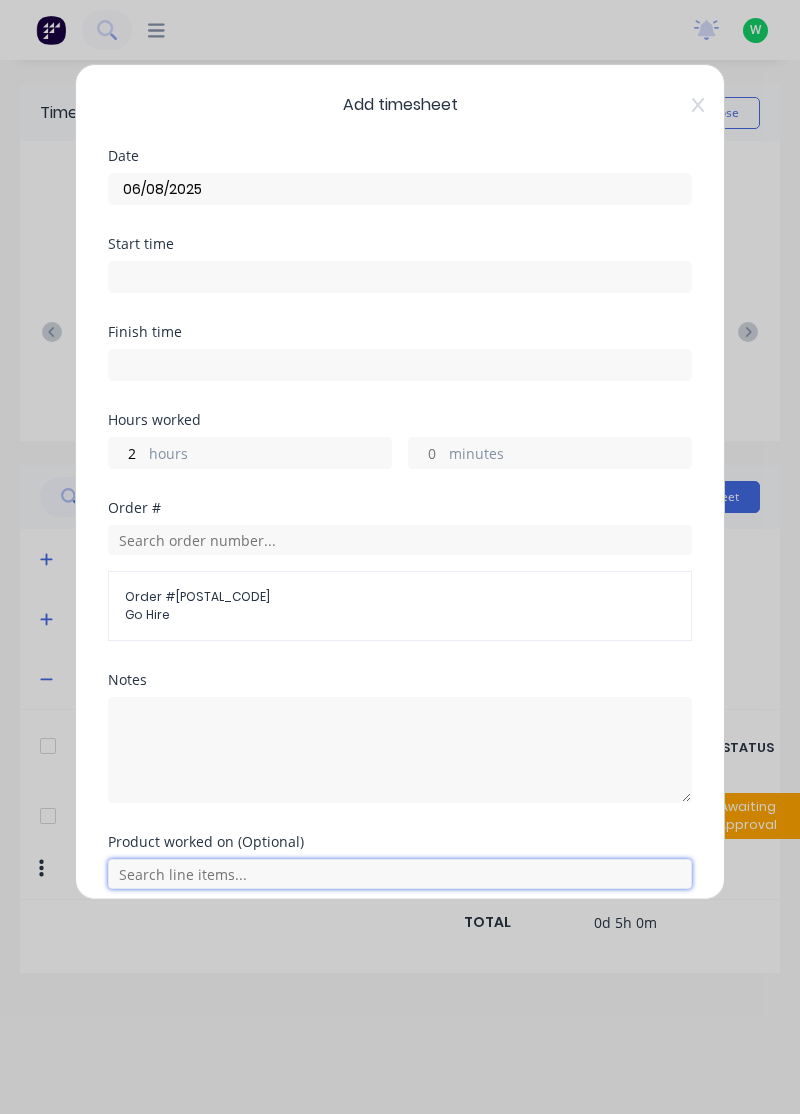 click at bounding box center (400, 874) 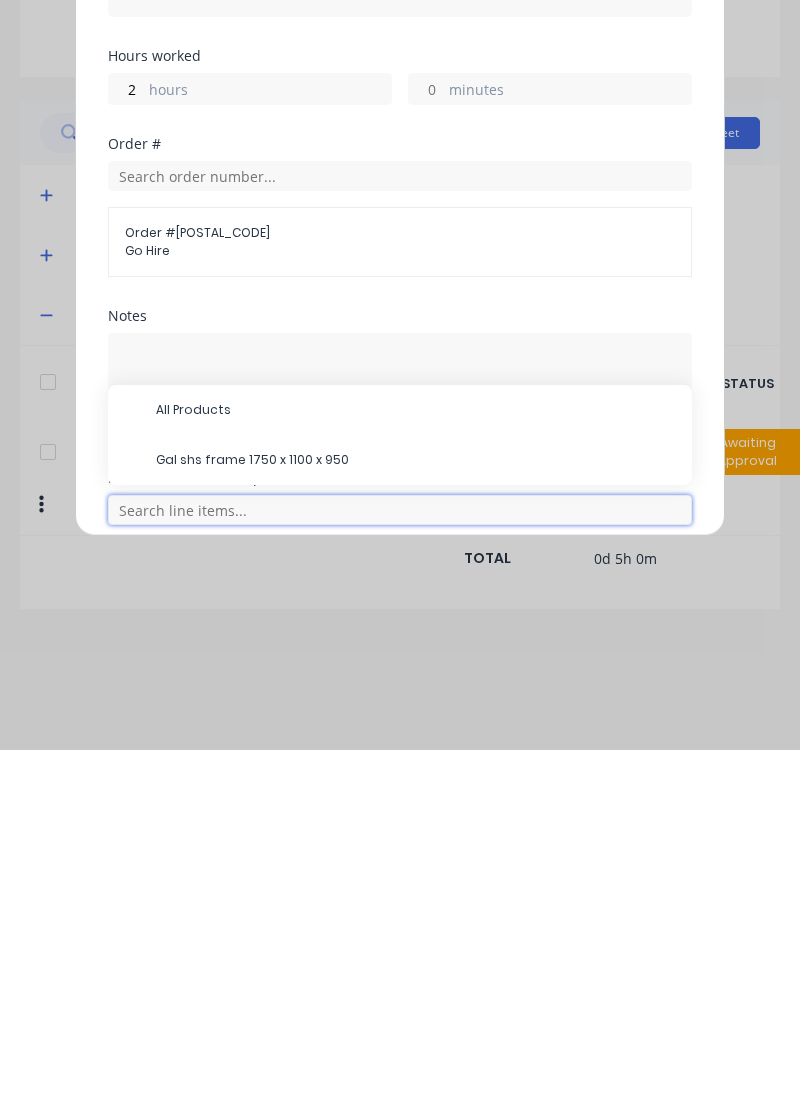scroll, scrollTop: 94, scrollLeft: 0, axis: vertical 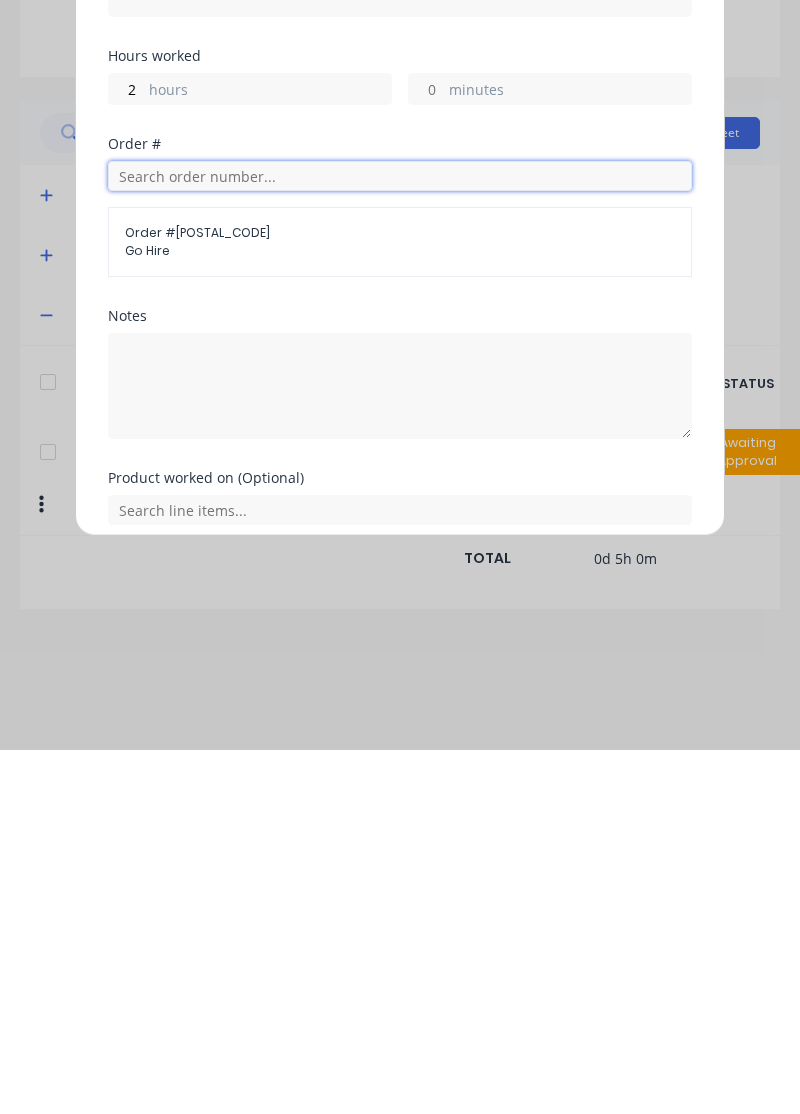 click at bounding box center [400, 540] 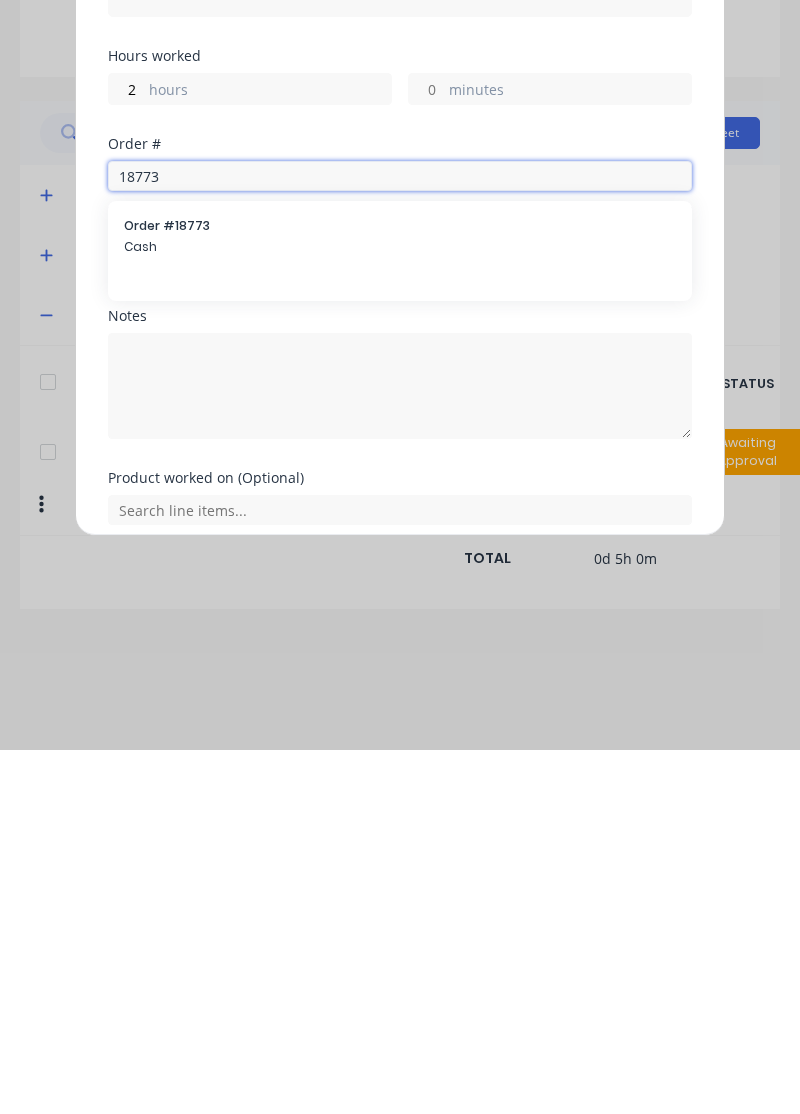 type on "18773" 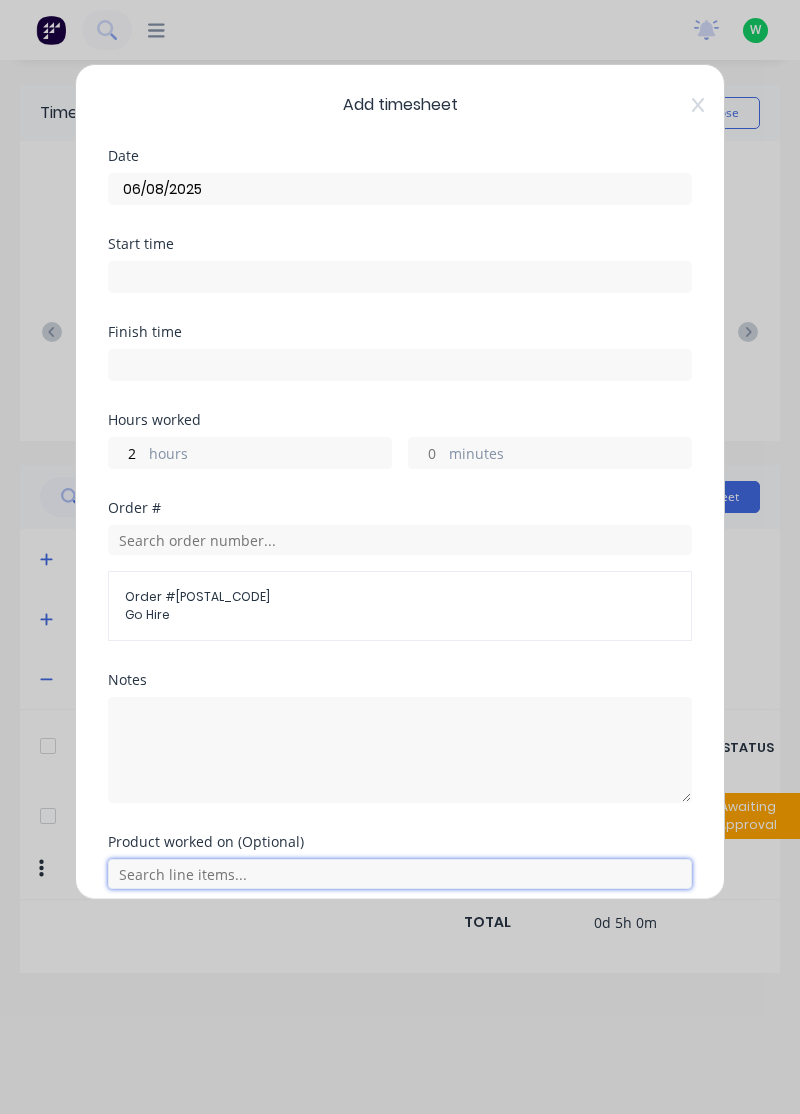 click at bounding box center [400, 874] 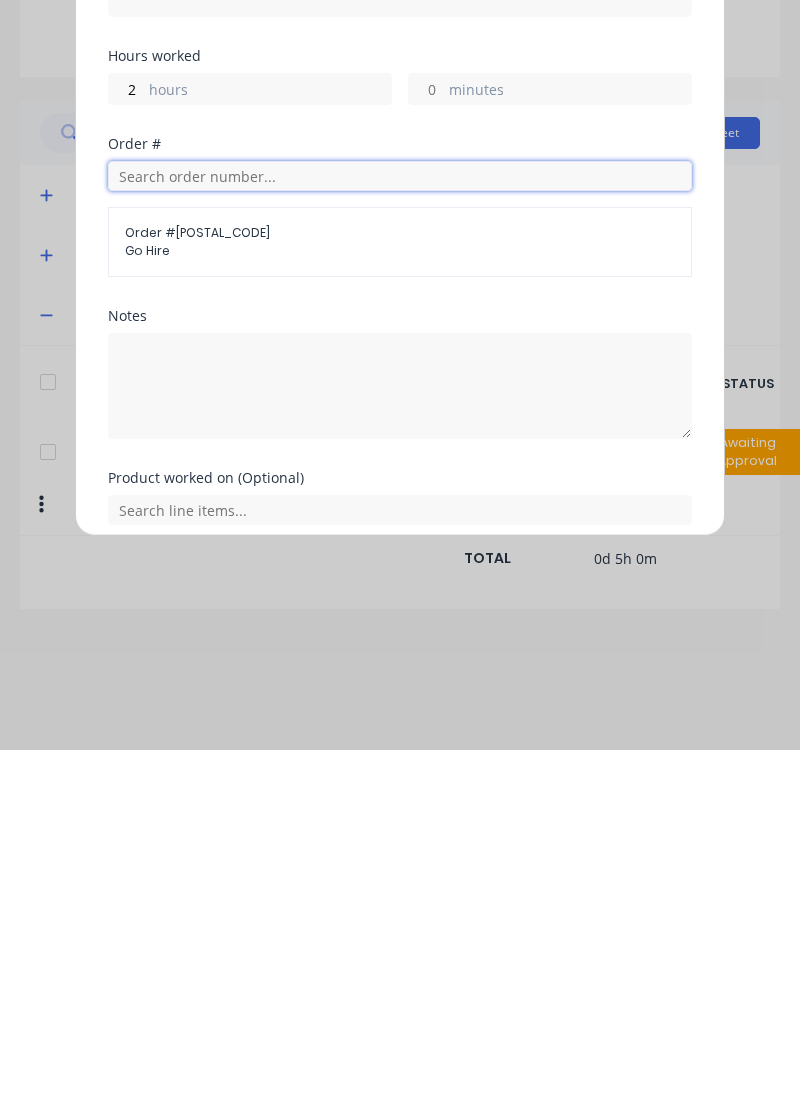 click at bounding box center [400, 540] 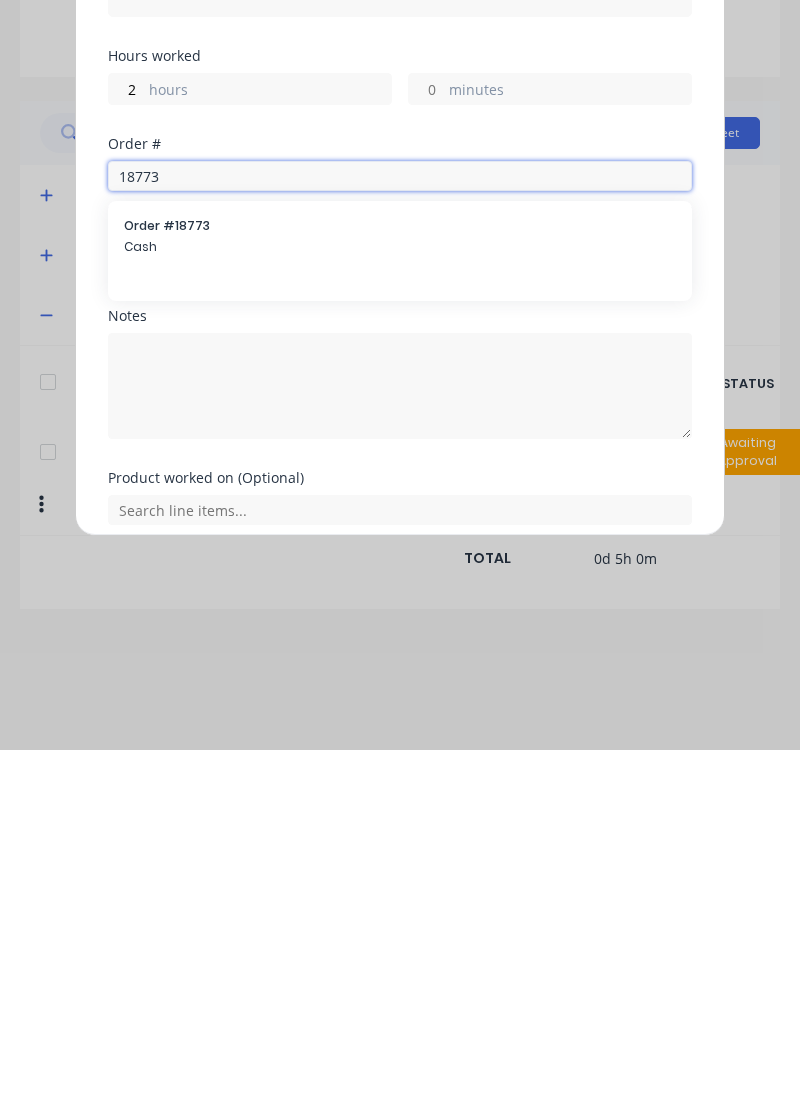 type on "18773" 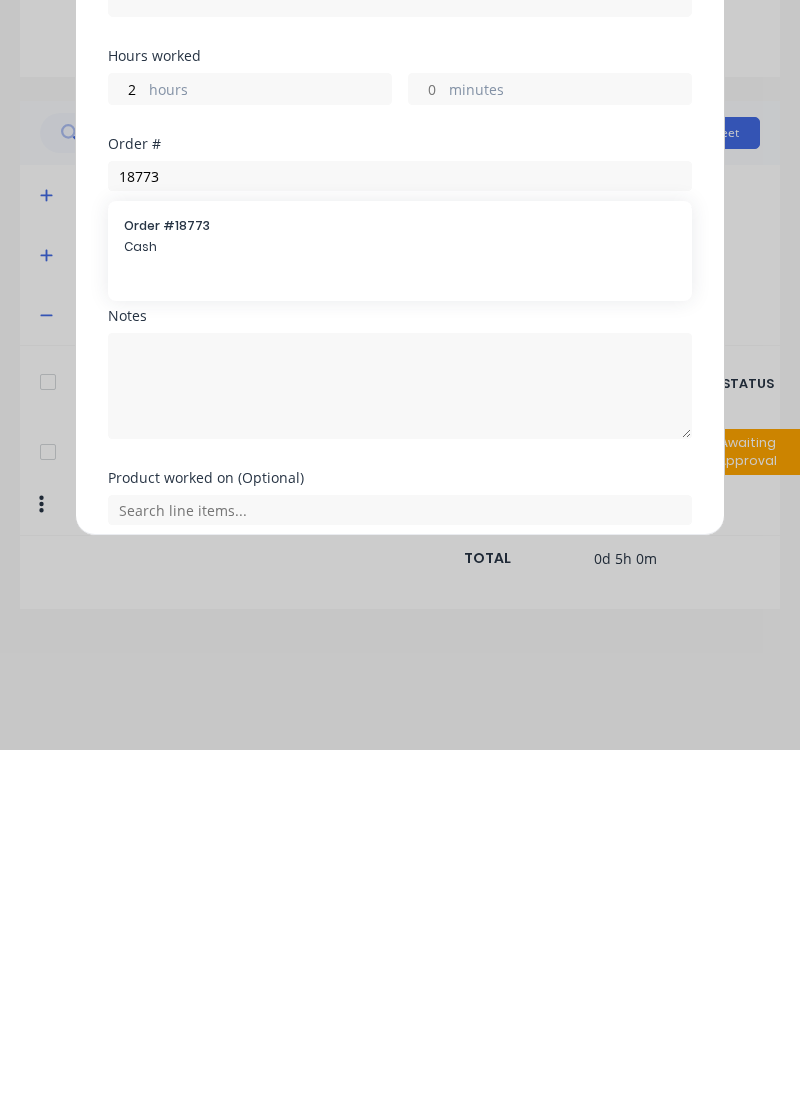 click on "Cash" at bounding box center [400, 611] 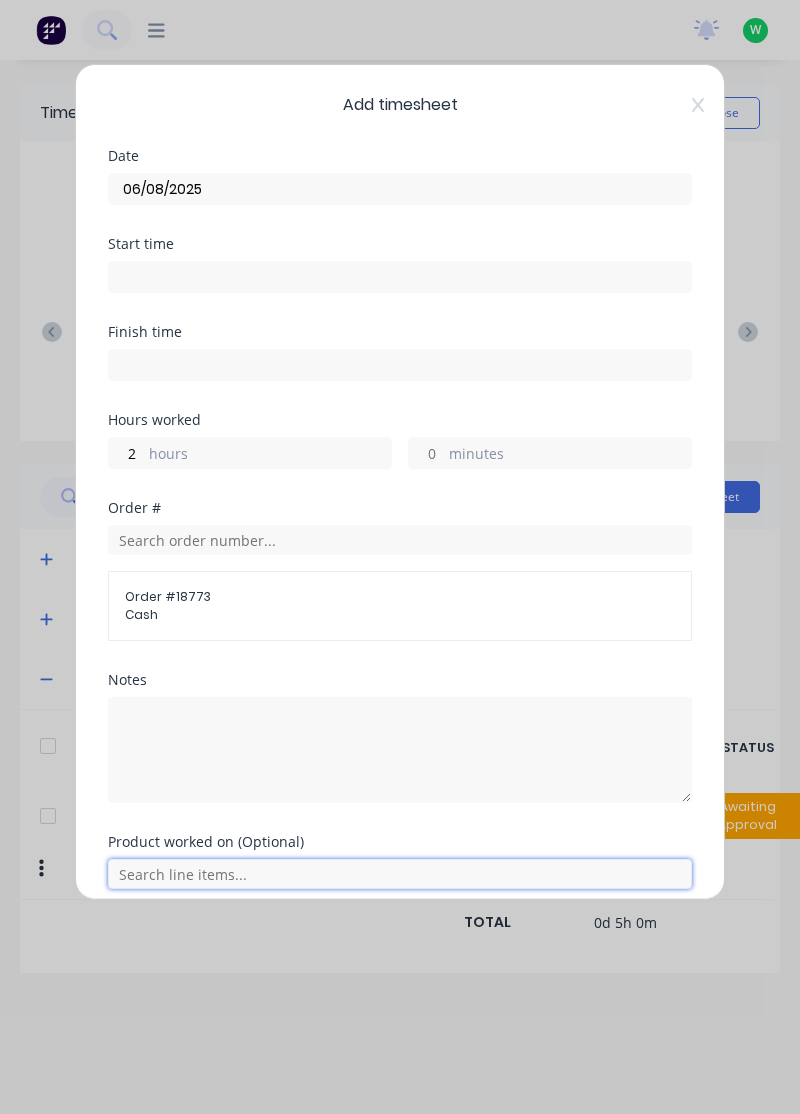 click at bounding box center (400, 874) 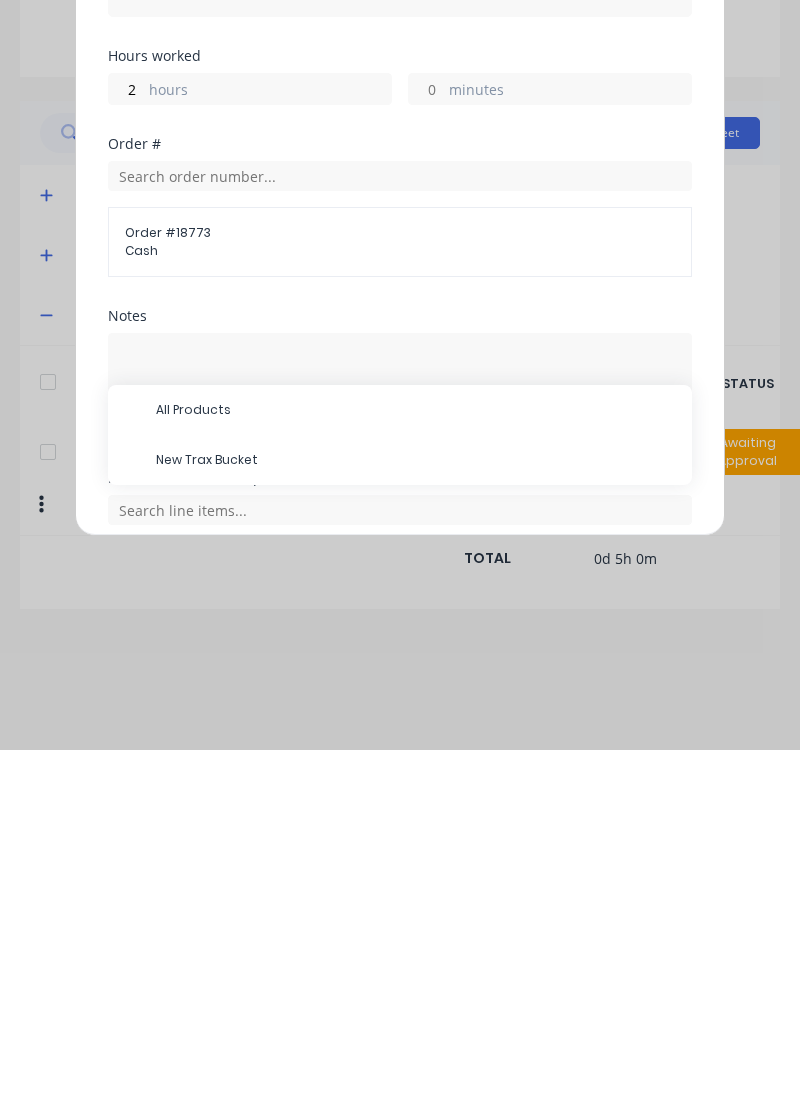 click on "New Trax Bucket" at bounding box center [416, 824] 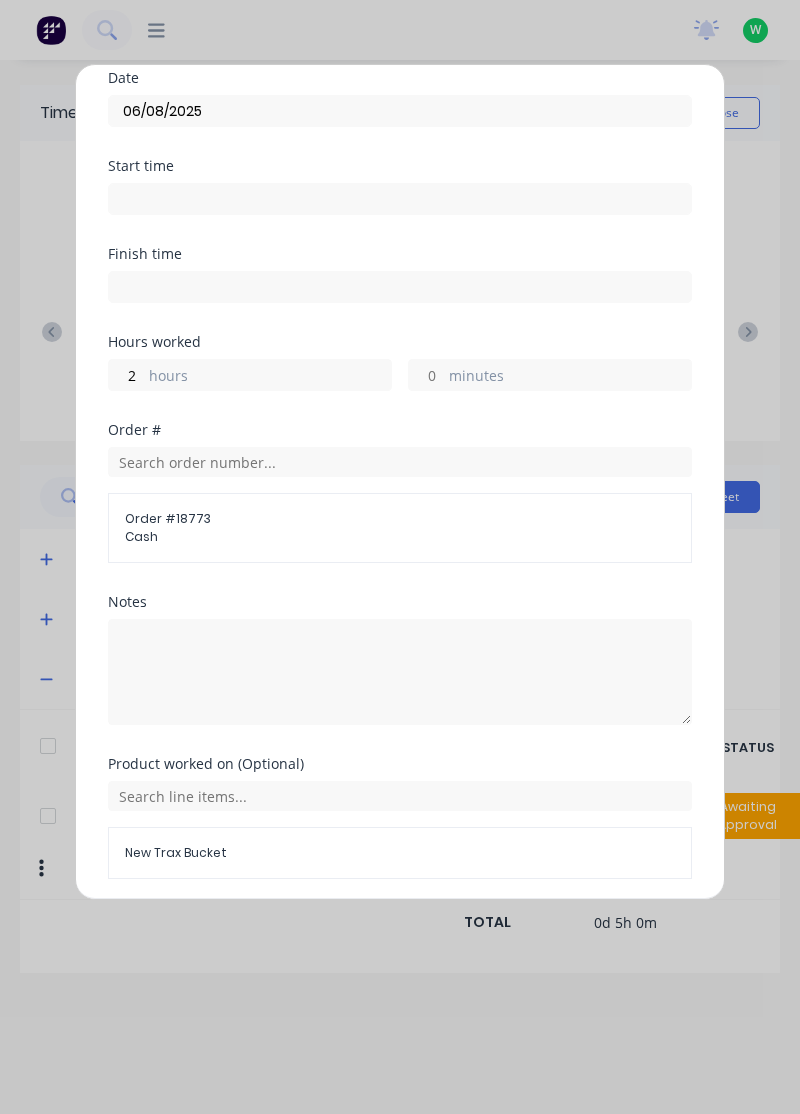 scroll, scrollTop: 145, scrollLeft: 0, axis: vertical 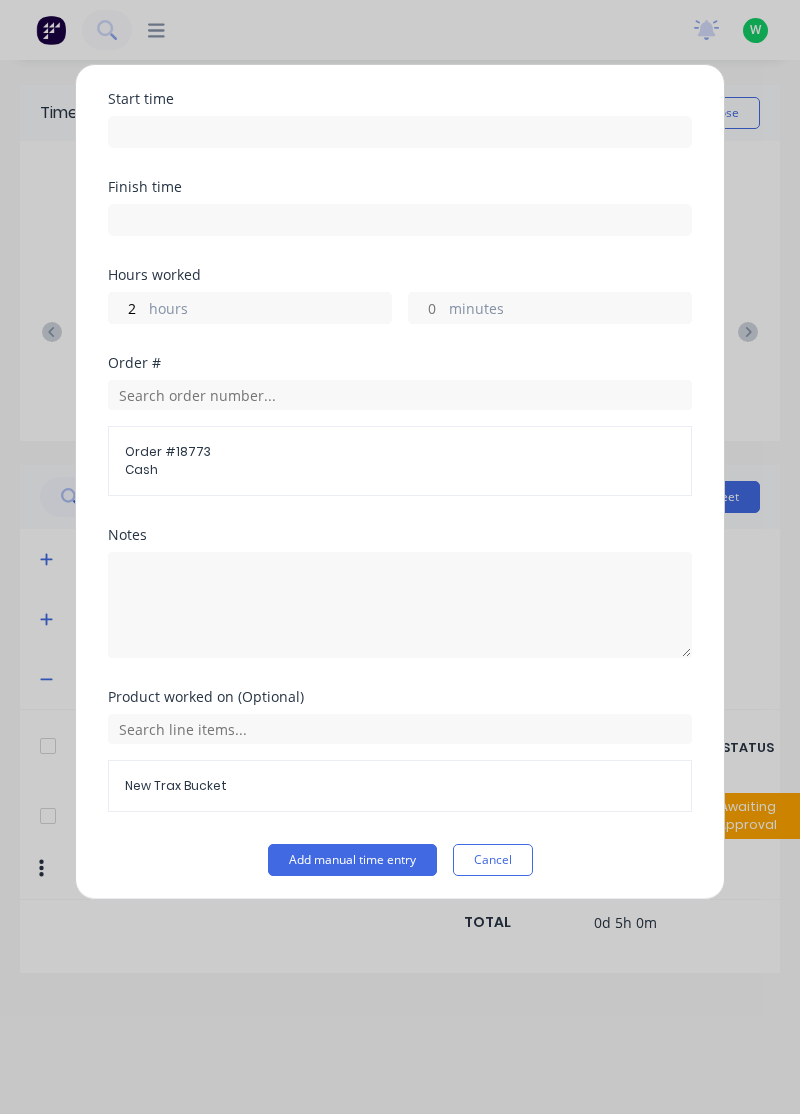 click on "Add manual time entry" at bounding box center (352, 860) 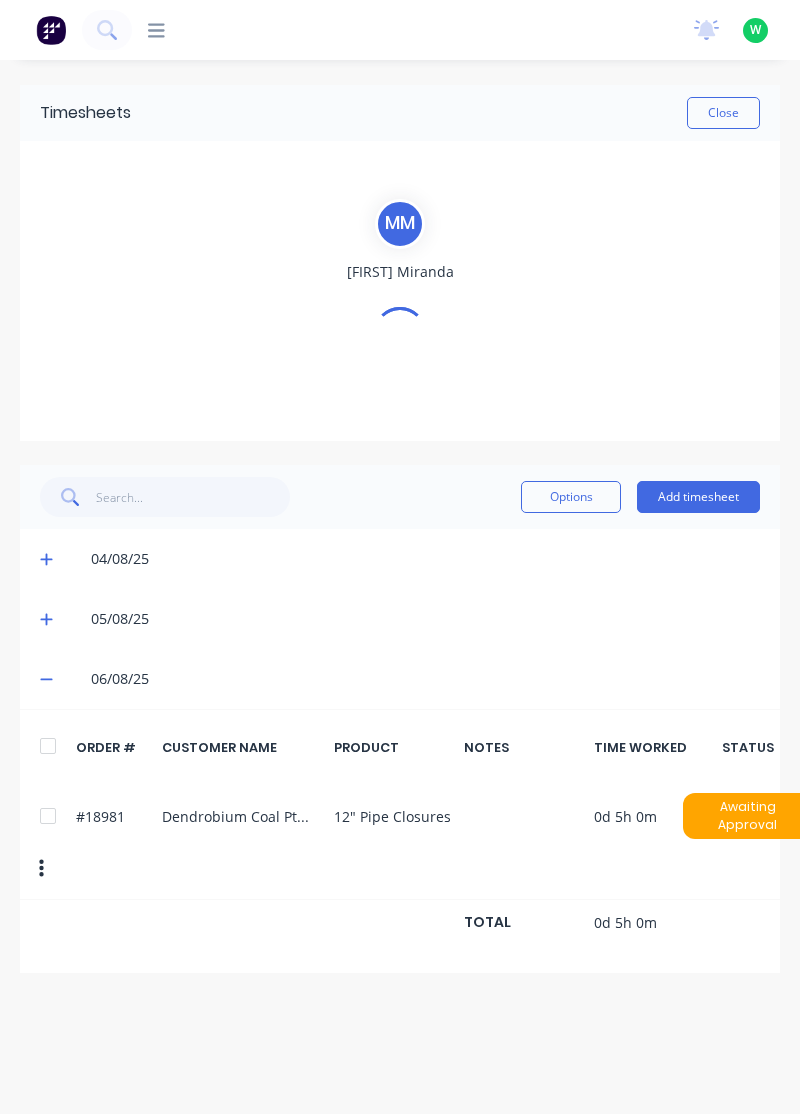 scroll, scrollTop: 0, scrollLeft: 0, axis: both 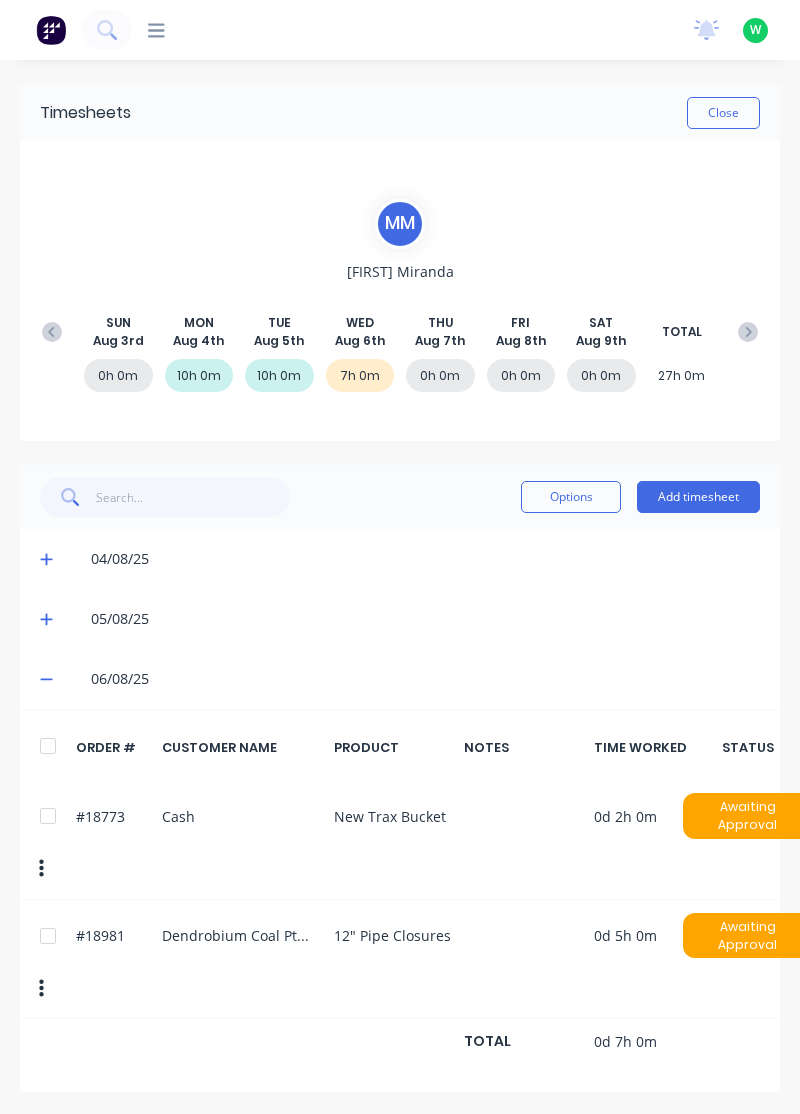 click on "Add timesheet" at bounding box center [698, 497] 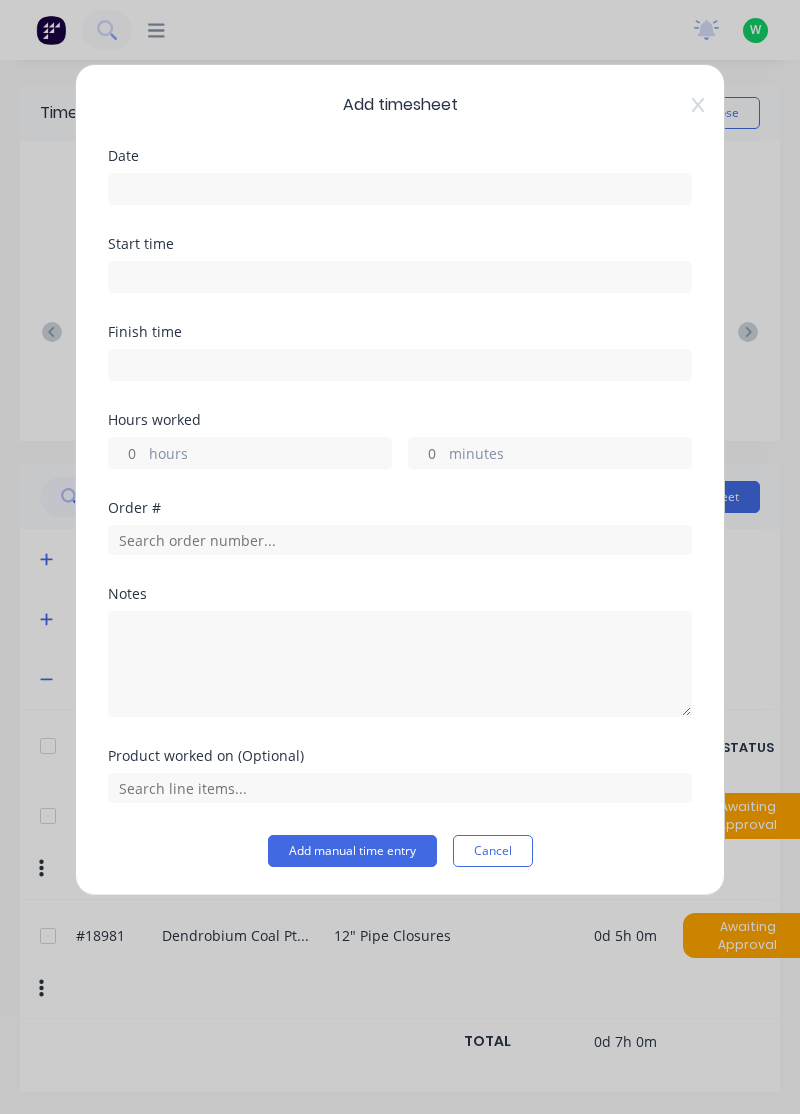 click at bounding box center (400, 189) 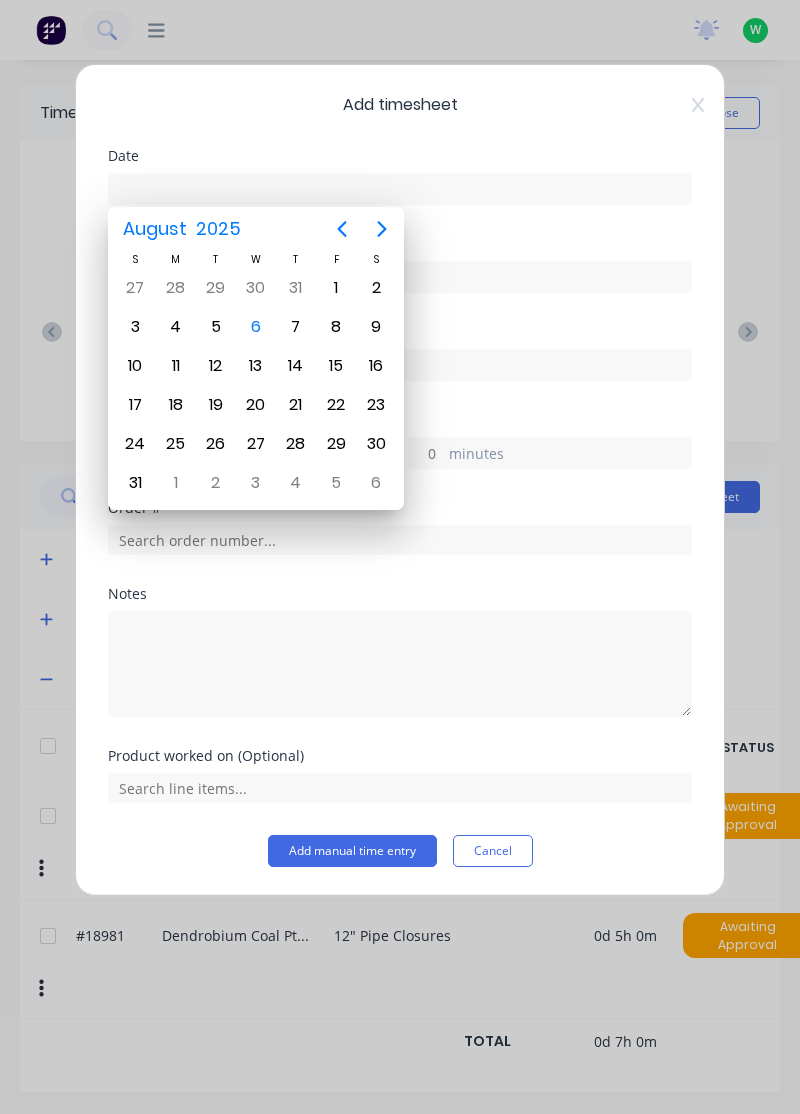 click on "6" at bounding box center [256, 327] 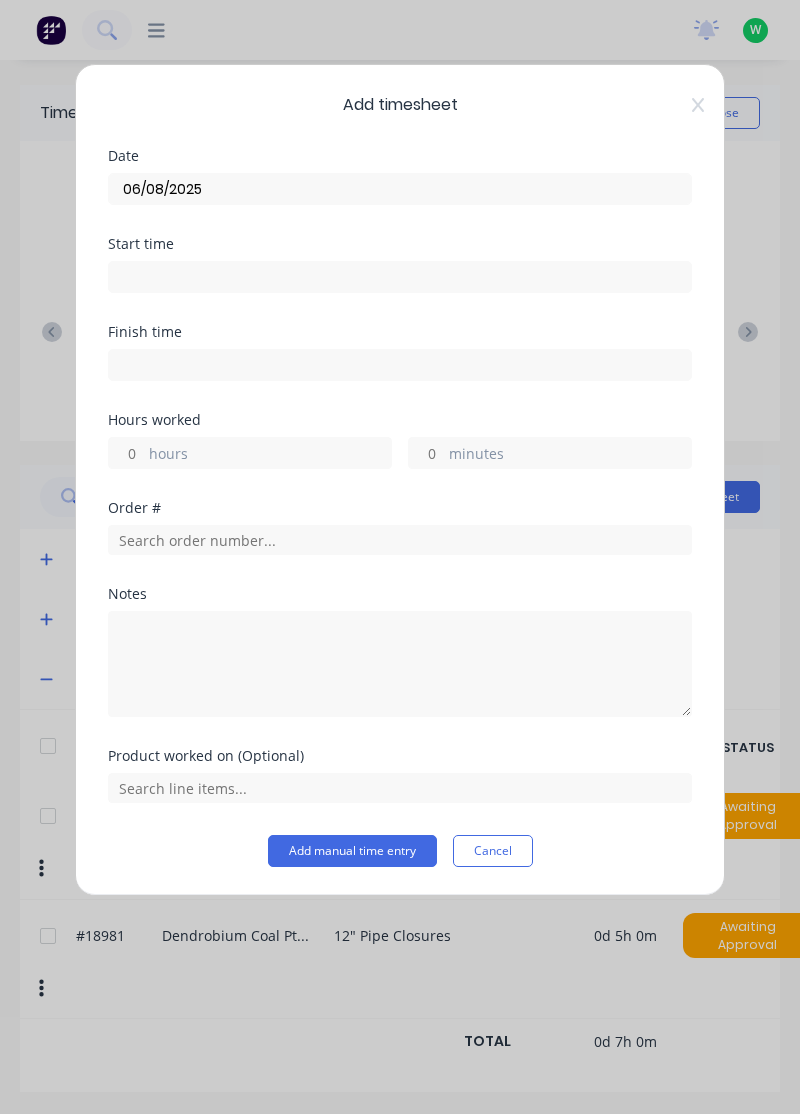 type on "06/08/2025" 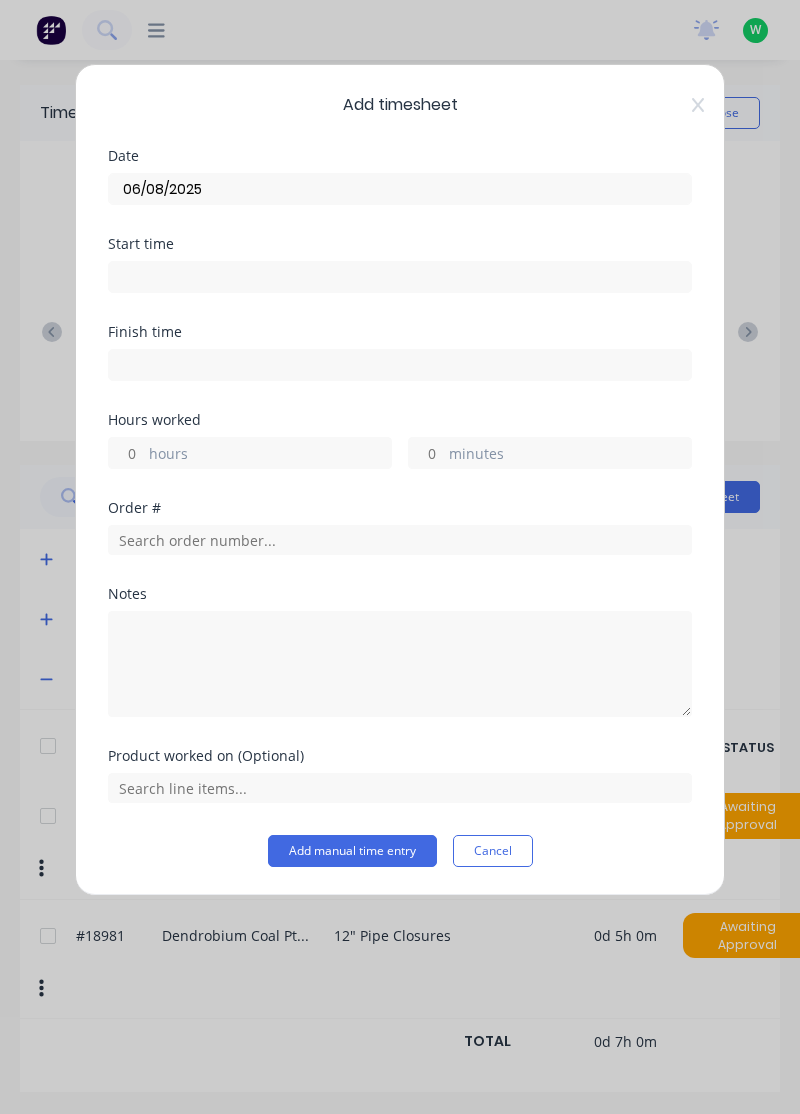 click on "hours" at bounding box center (270, 455) 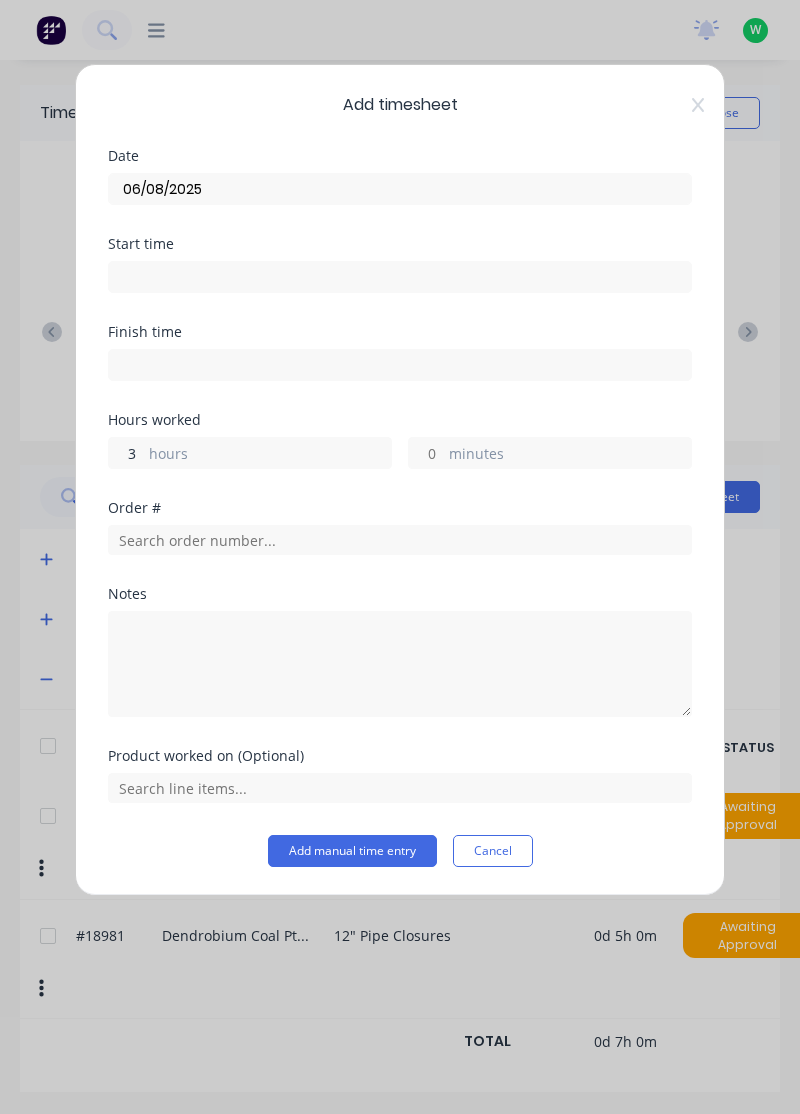 type on "3" 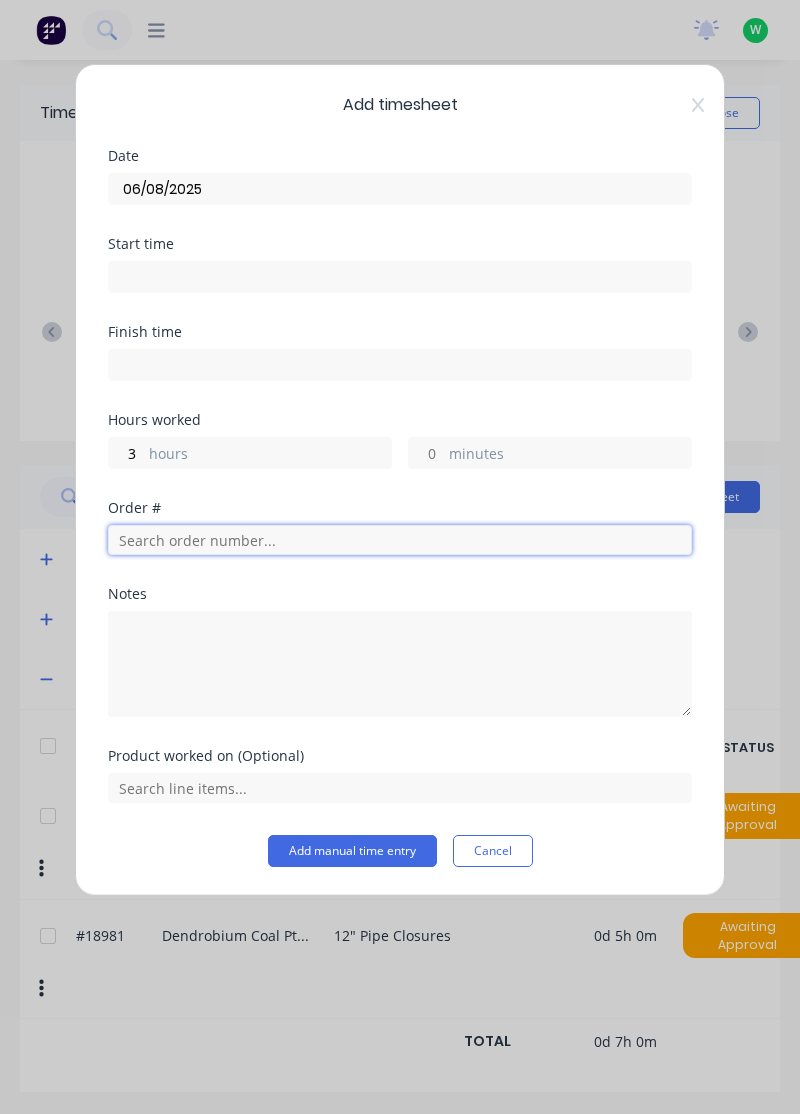 click at bounding box center [400, 540] 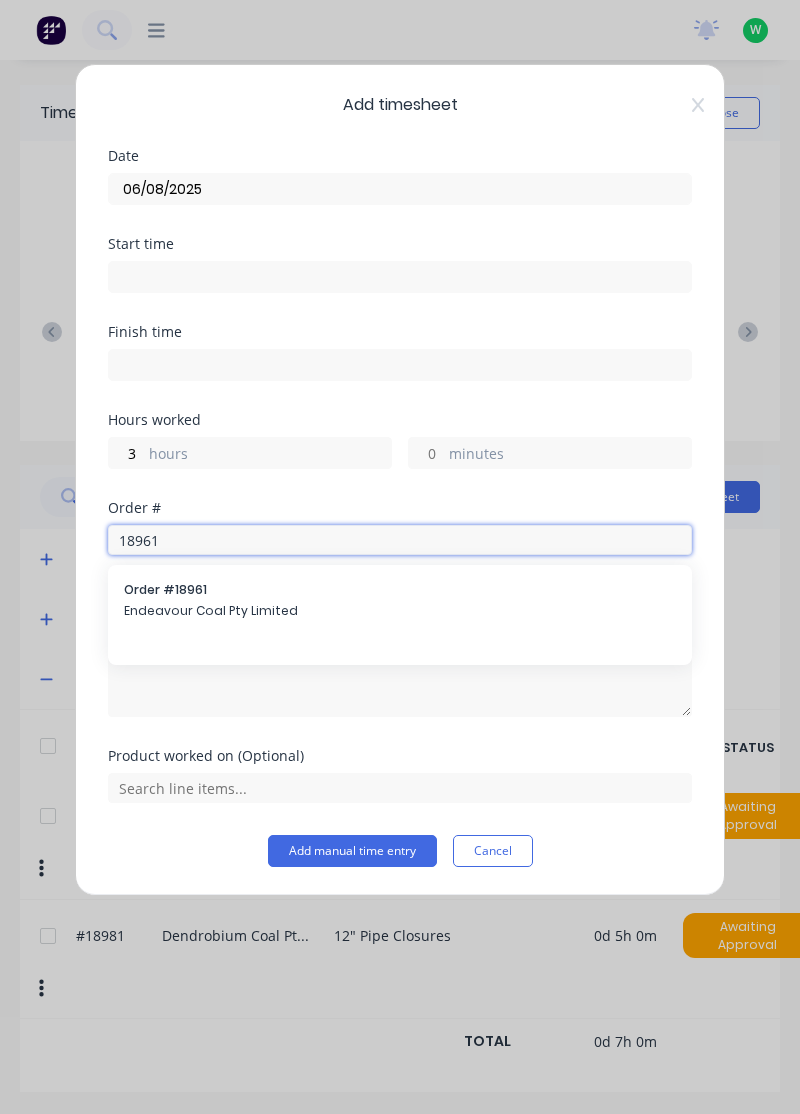 type on "18961" 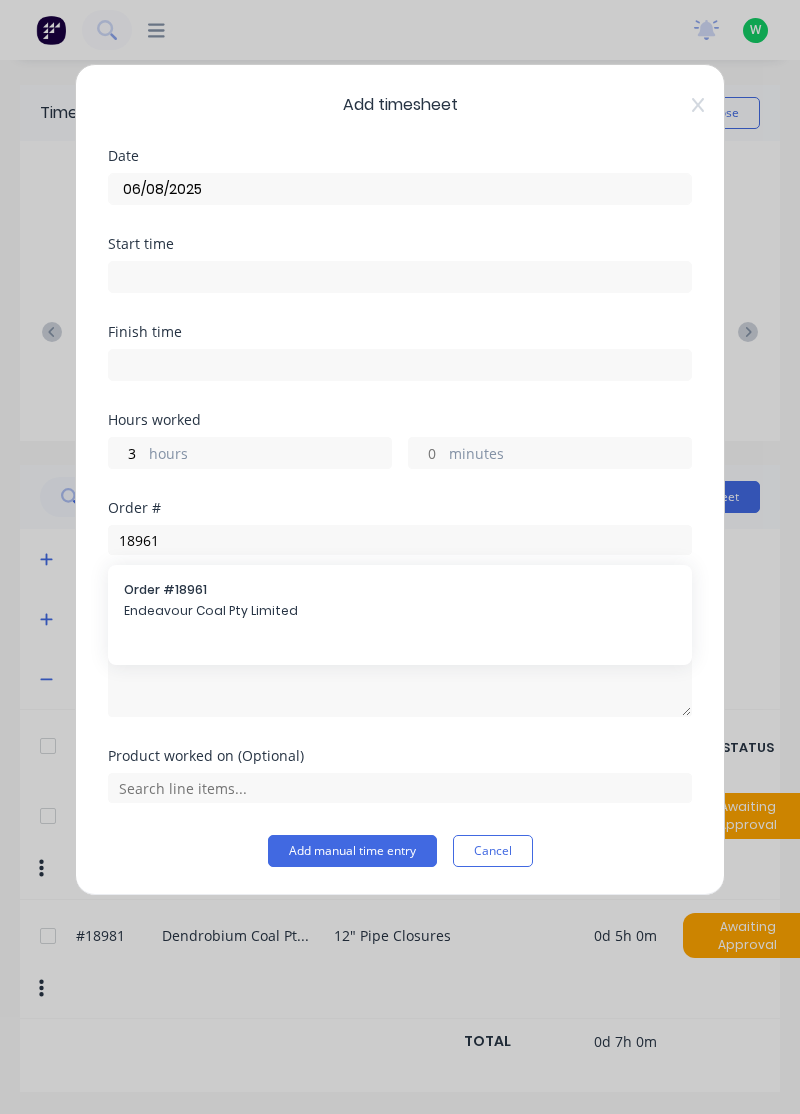 click on "Endeavour Coal Pty Limited" at bounding box center (400, 611) 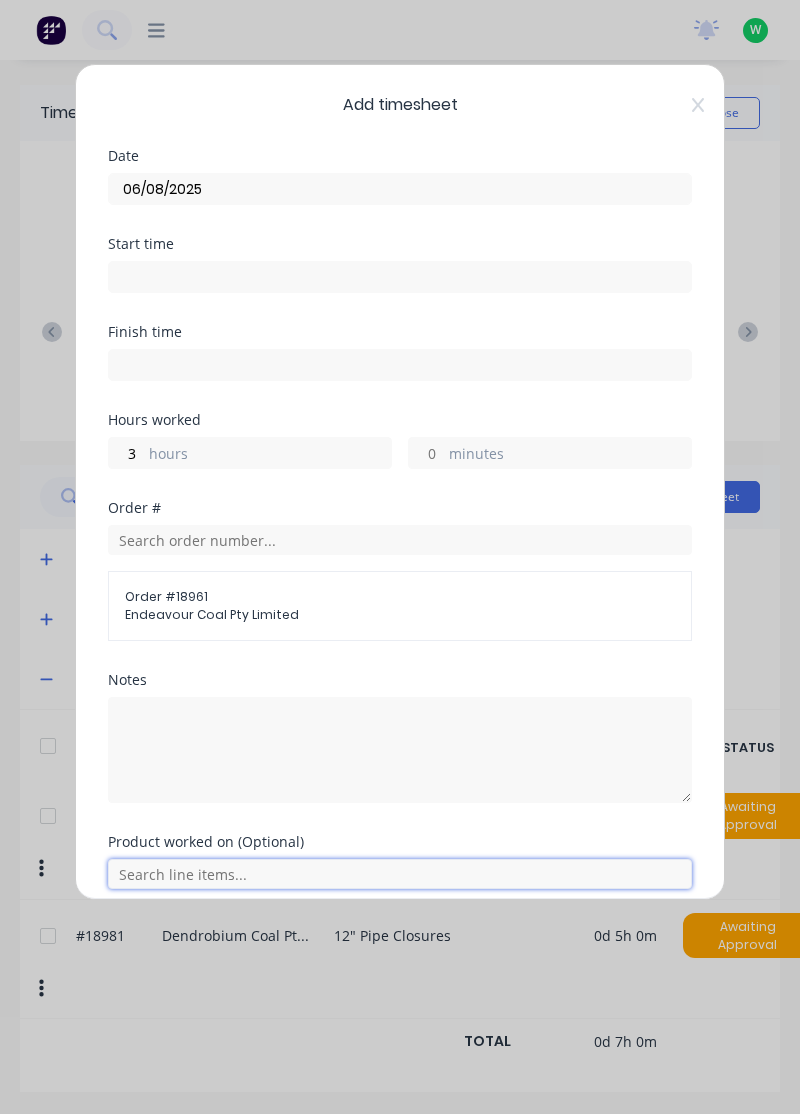 click at bounding box center [400, 874] 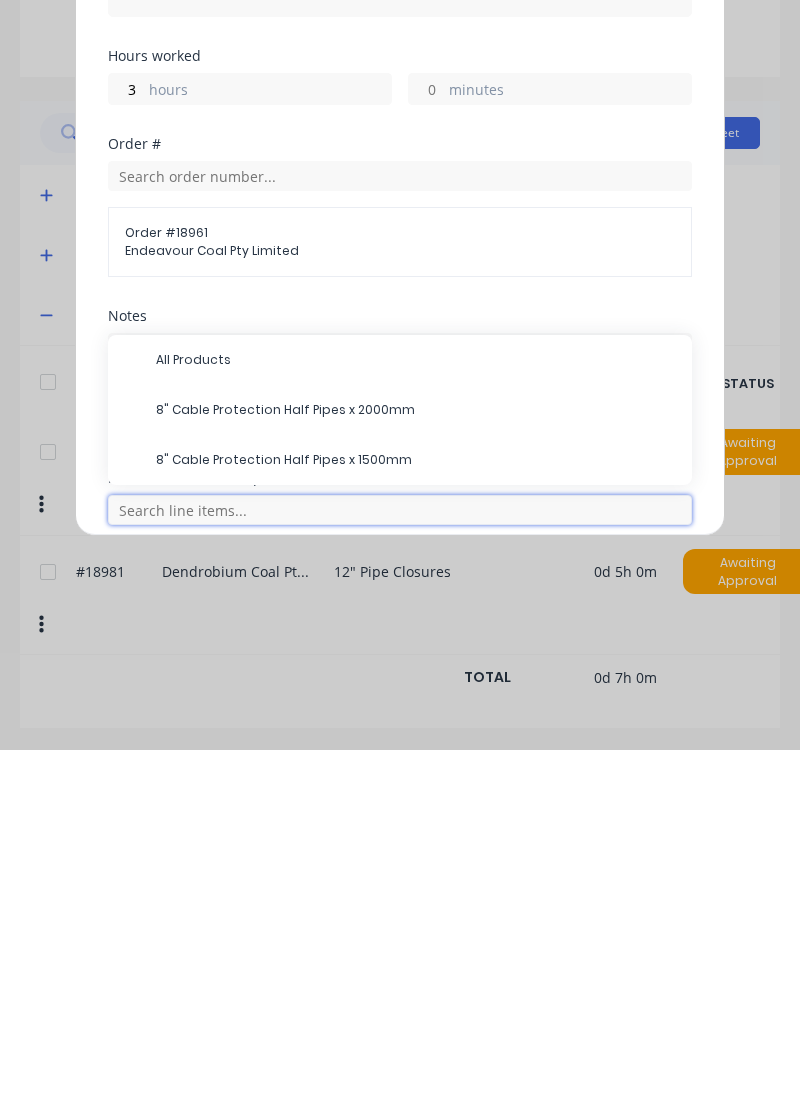 scroll, scrollTop: 94, scrollLeft: 0, axis: vertical 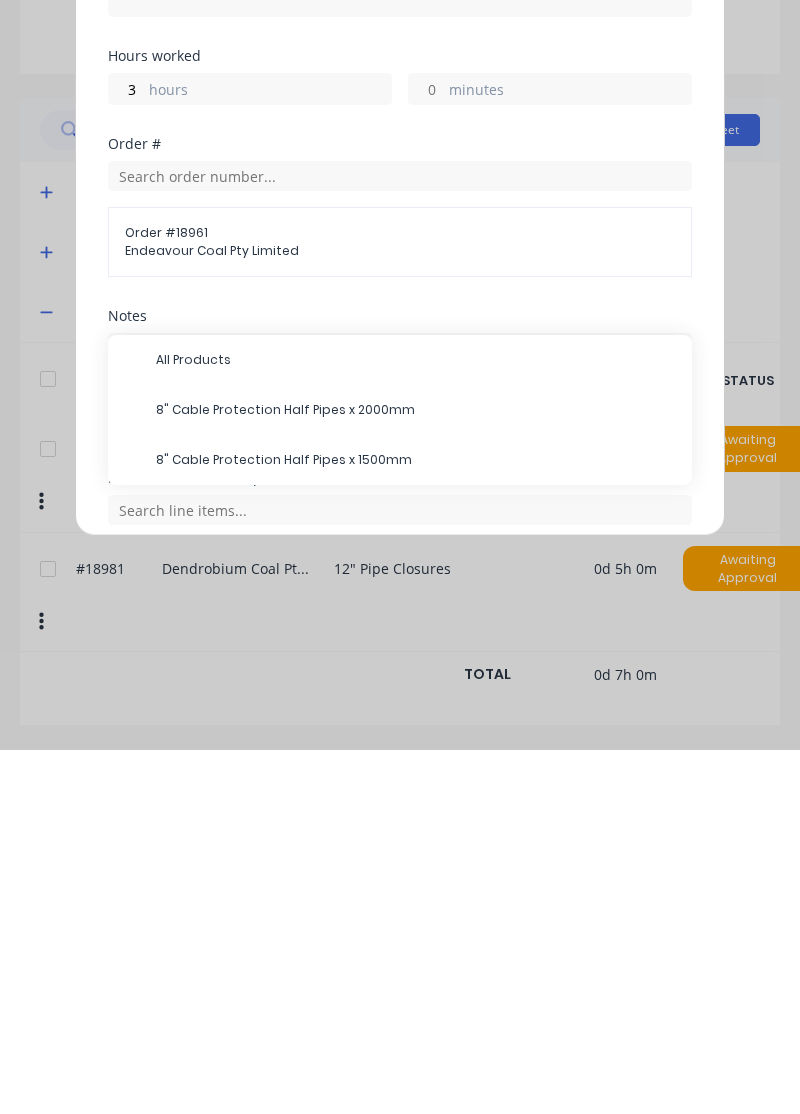 click on "All Products" at bounding box center (416, 724) 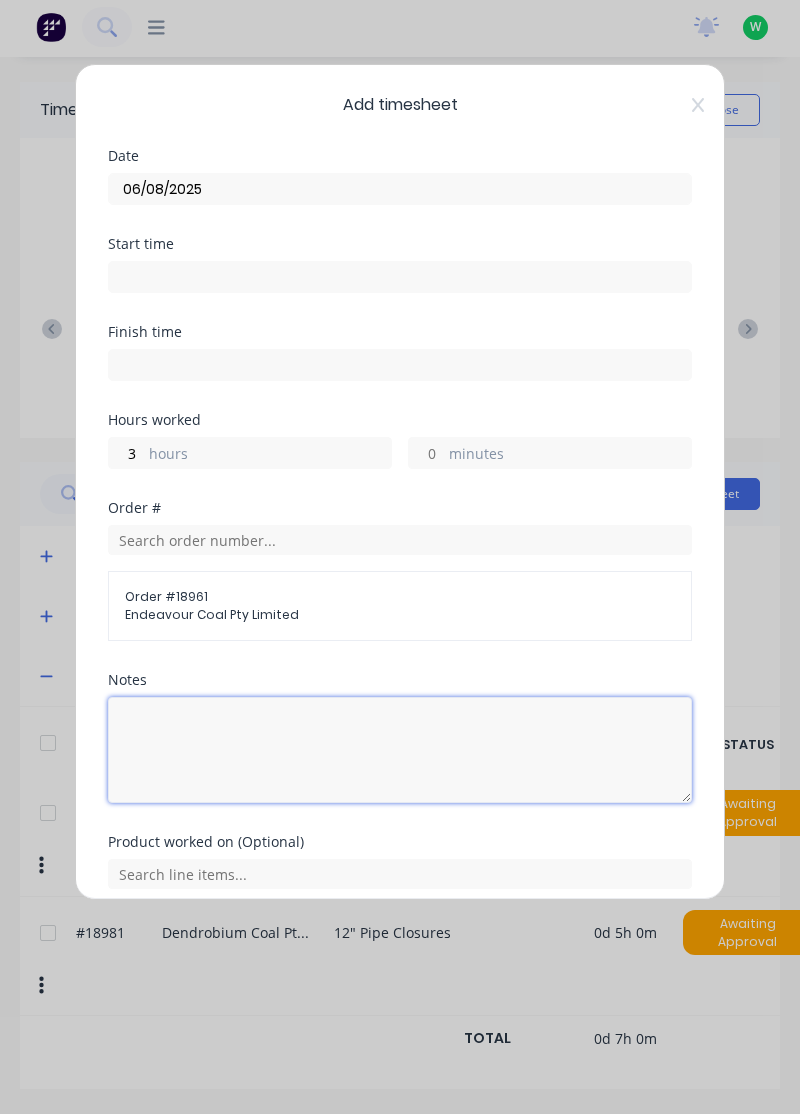 click at bounding box center (400, 750) 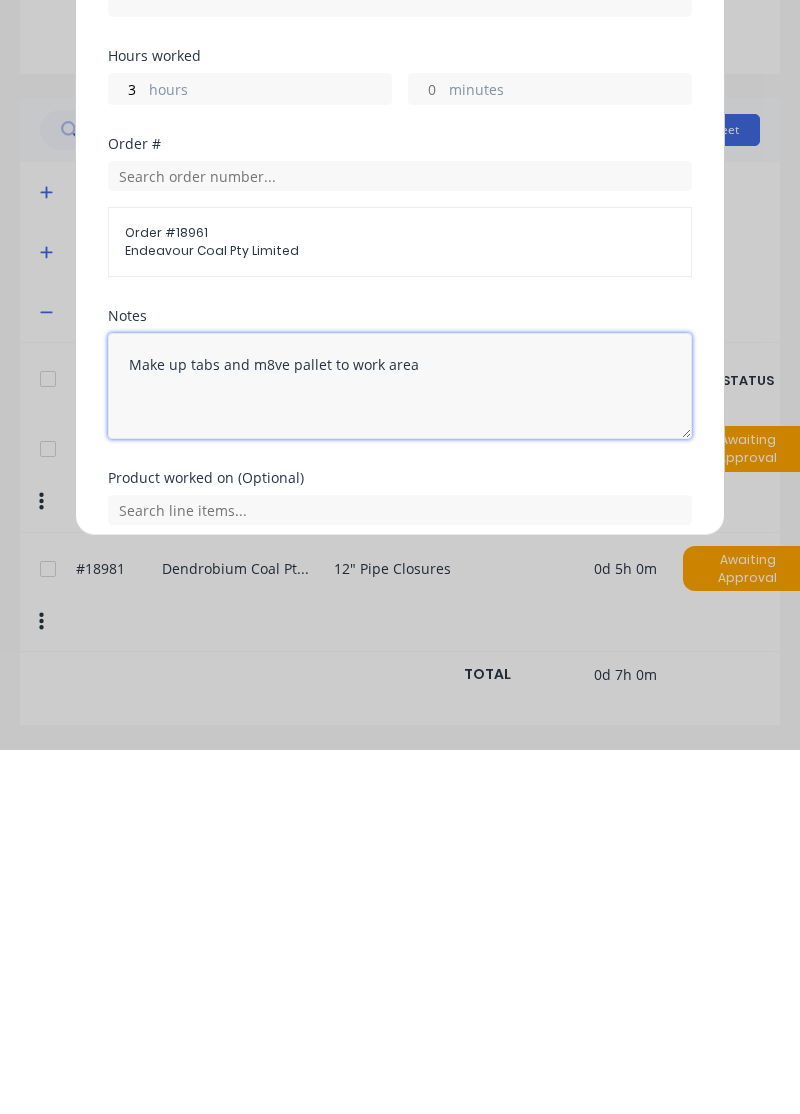 click on "Make up tabs and m8ve pallet to work area" at bounding box center (400, 750) 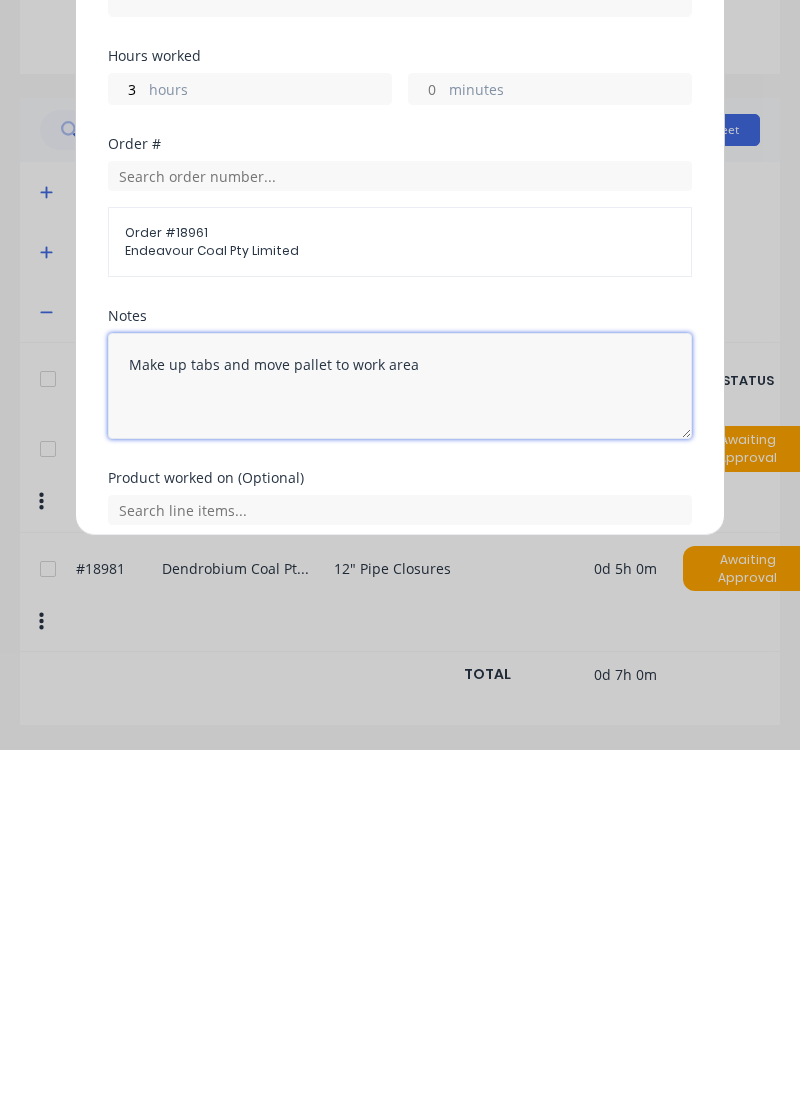 click on "Make up tabs and move pallet to work area" at bounding box center [400, 750] 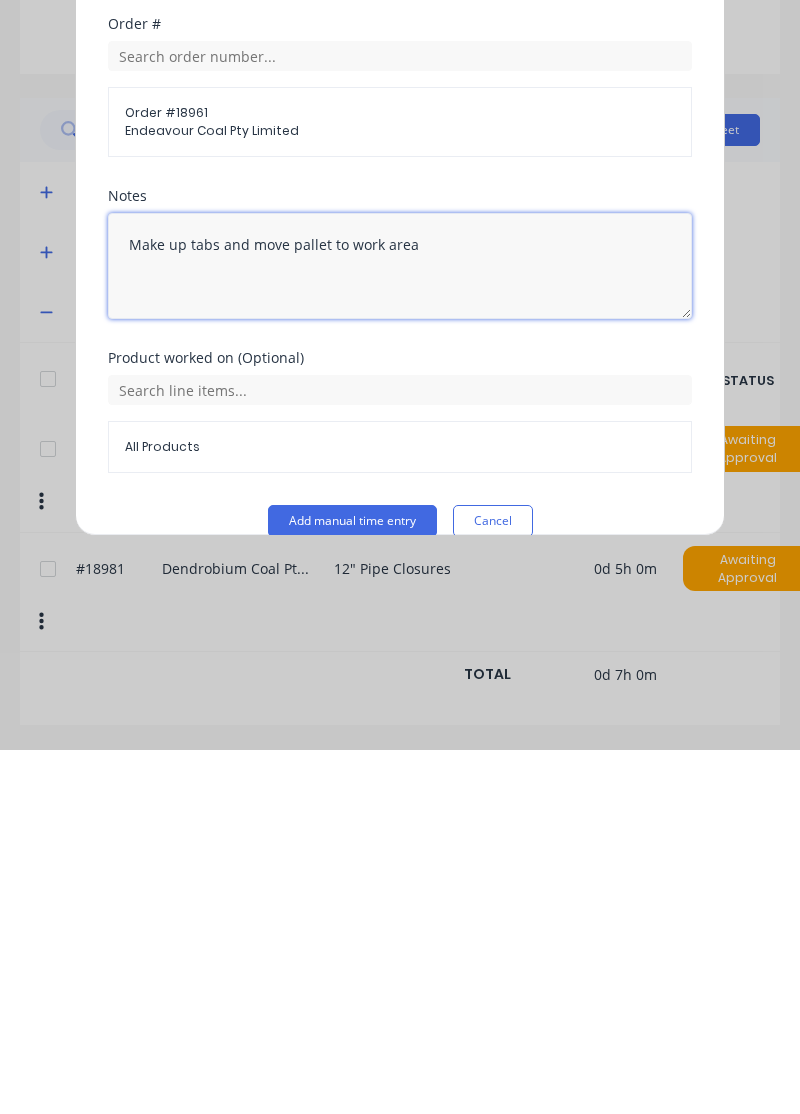 scroll, scrollTop: 126, scrollLeft: 0, axis: vertical 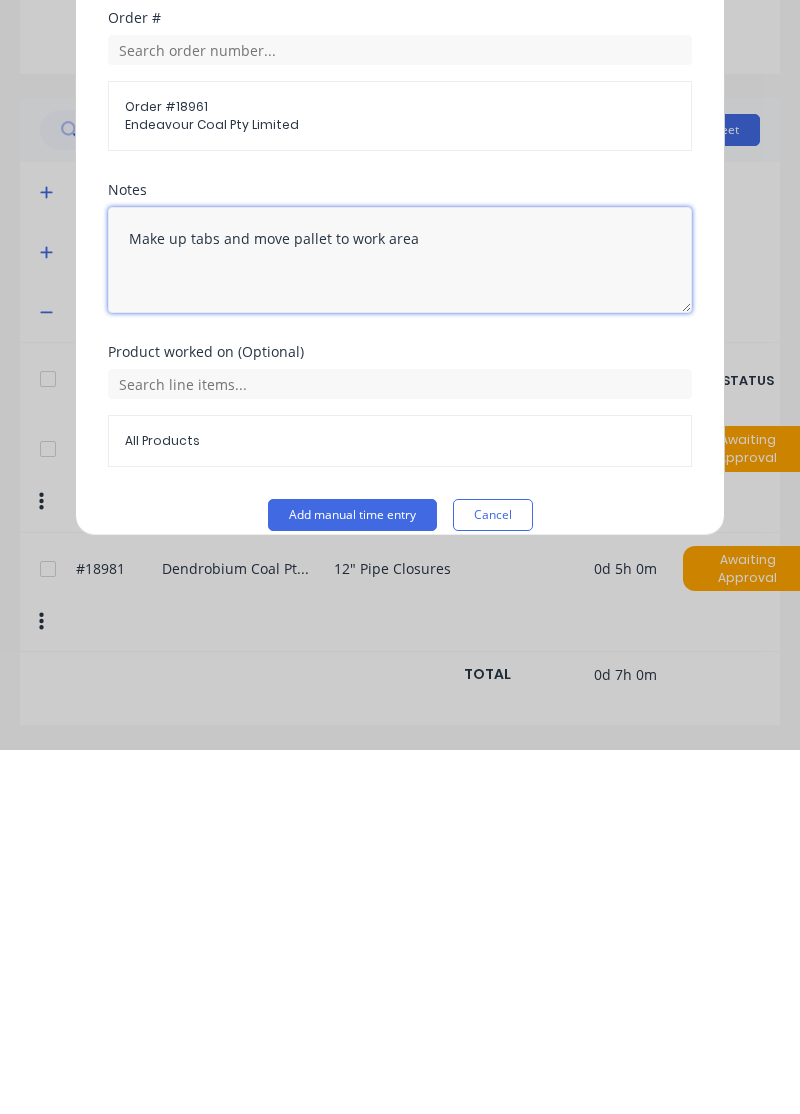 type on "Make up tabs and move pallet to work area" 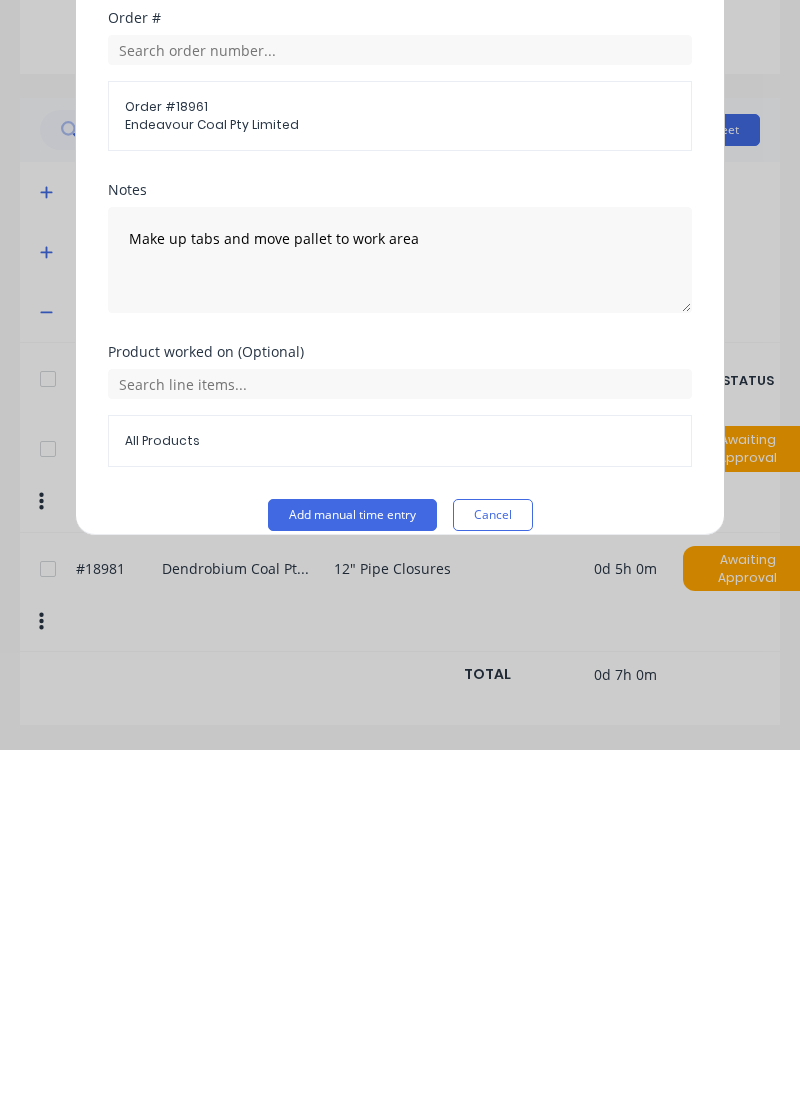 click on "Add manual time entry" at bounding box center [352, 879] 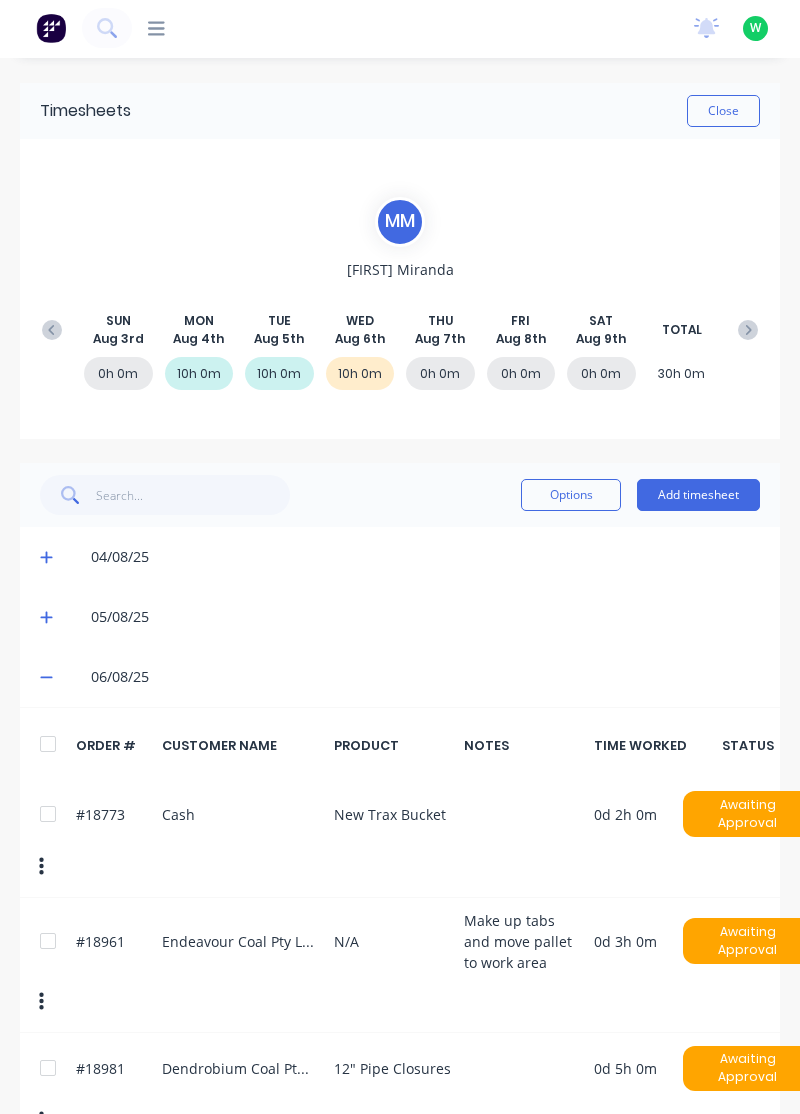 scroll, scrollTop: 2, scrollLeft: 0, axis: vertical 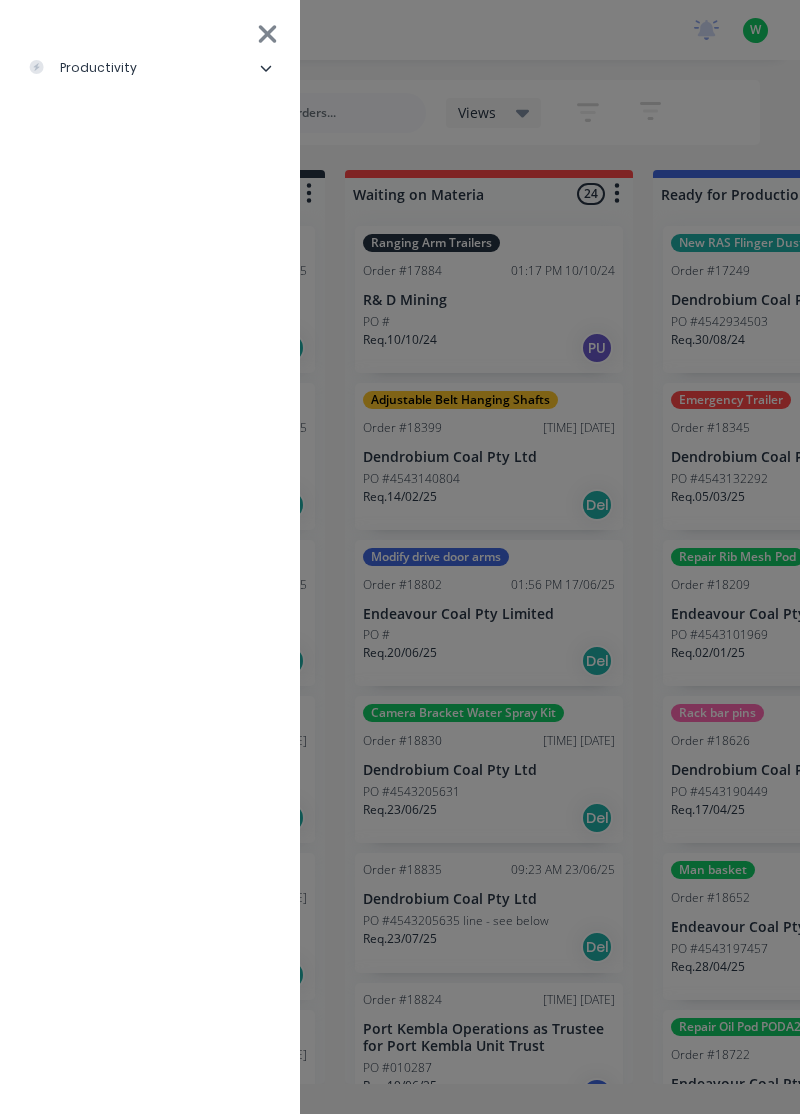 click on "productivity" at bounding box center [150, 68] 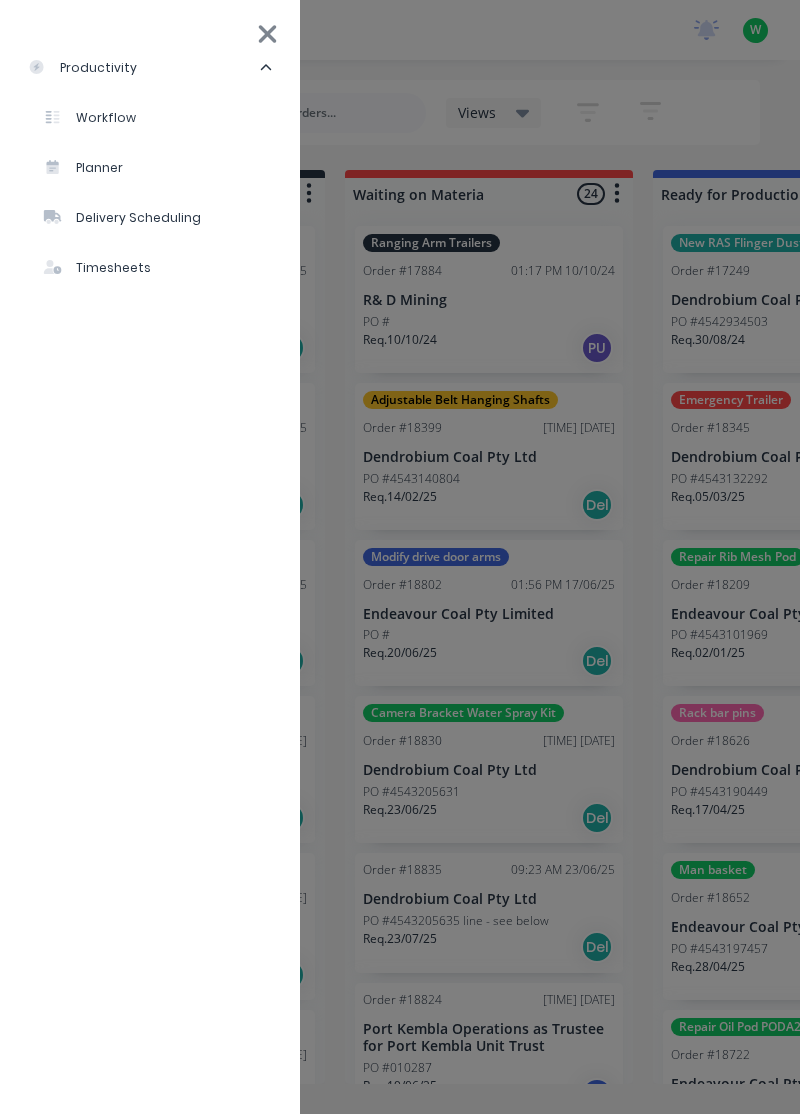 click on "Timesheets" at bounding box center [97, 268] 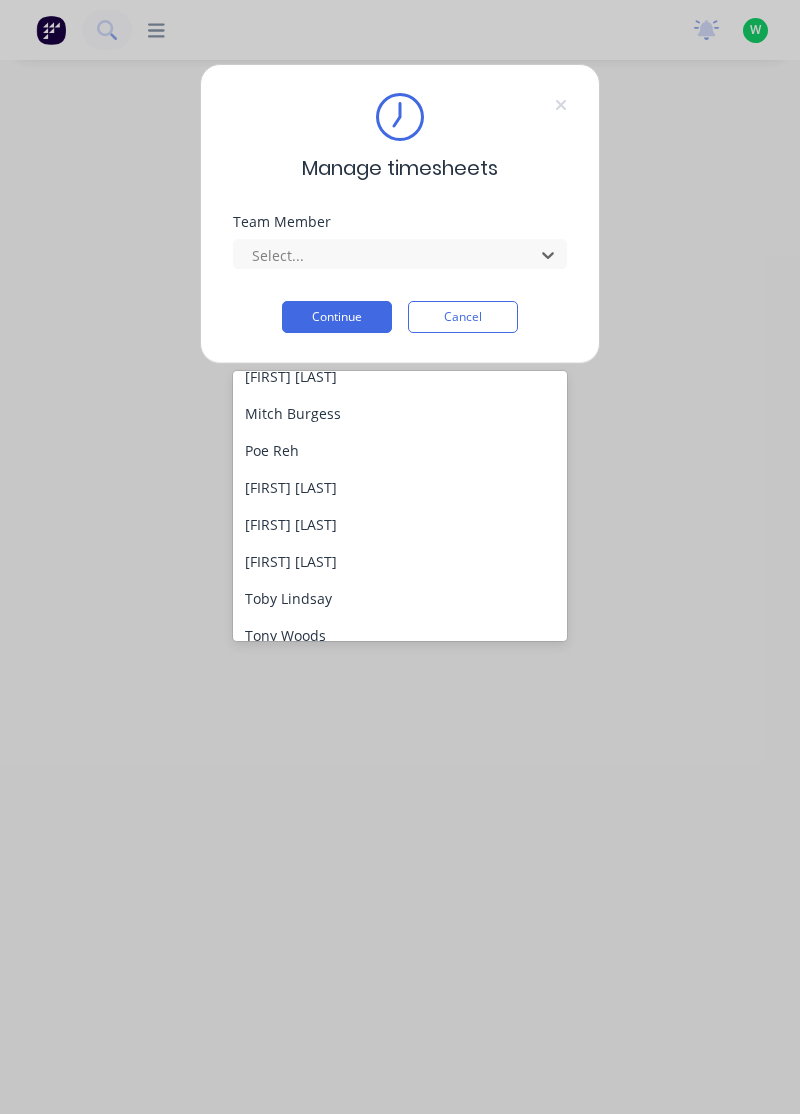 scroll, scrollTop: 686, scrollLeft: 0, axis: vertical 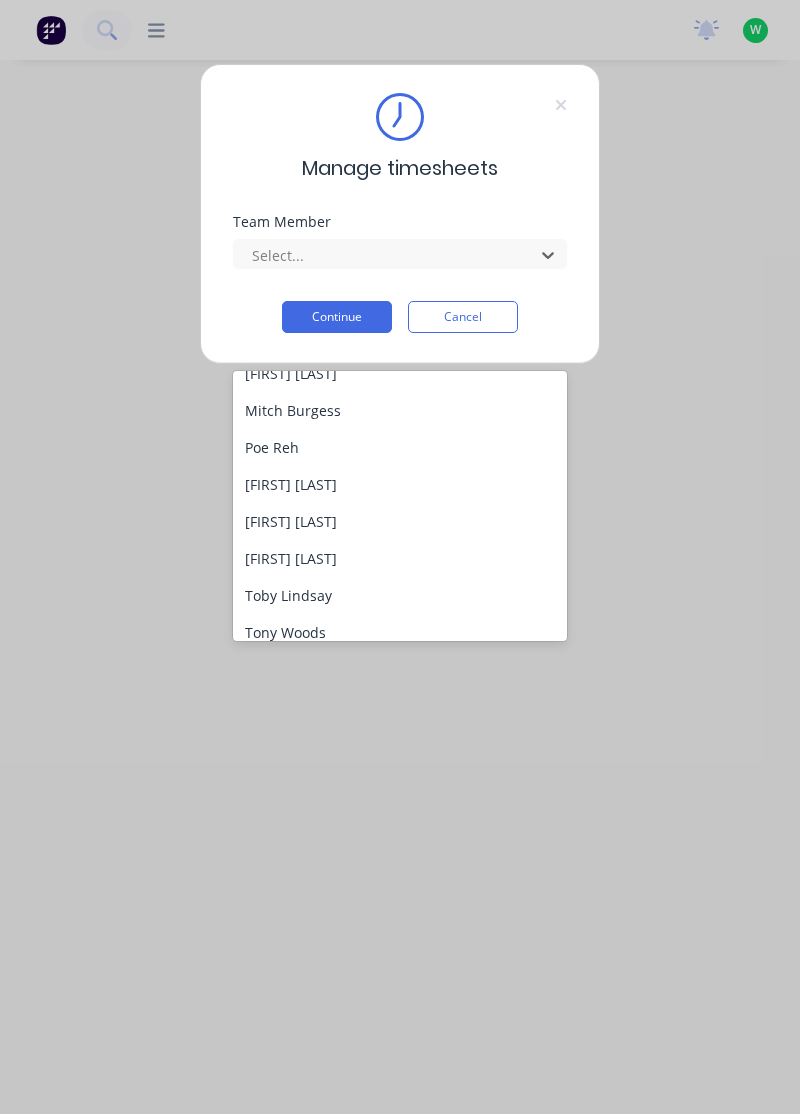 click on "[FIRST] [LAST]" at bounding box center (400, 484) 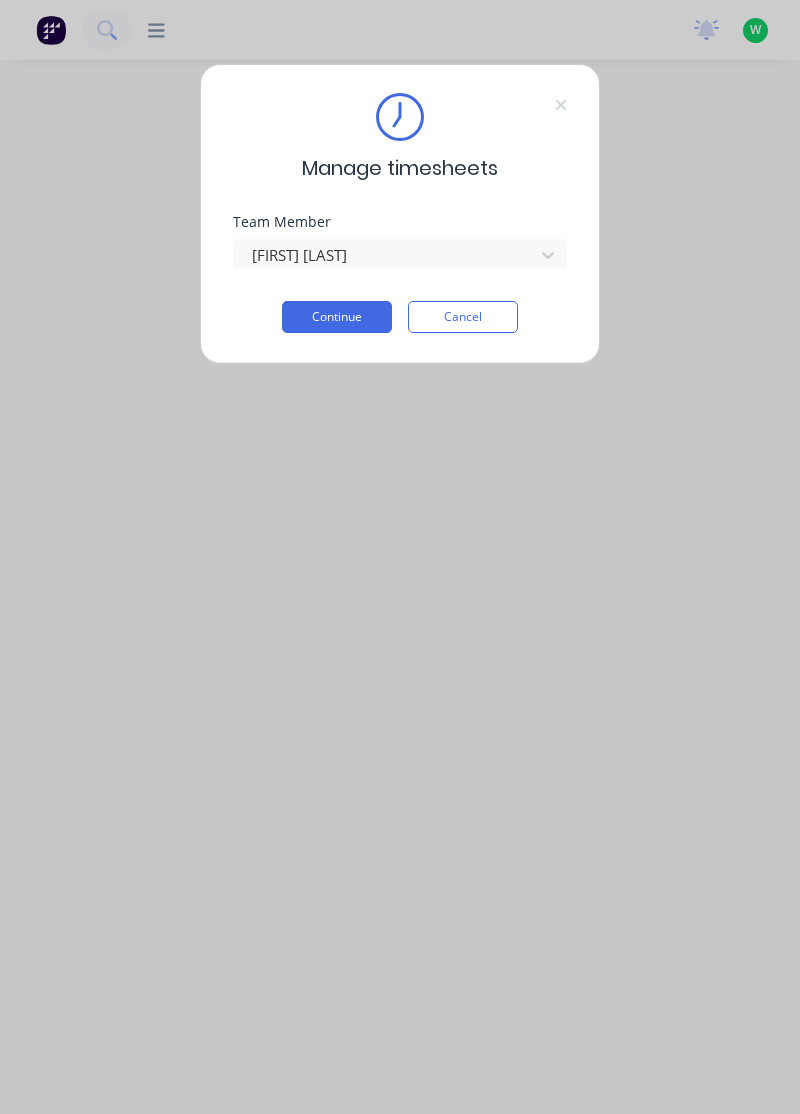 click on "Continue" at bounding box center [337, 317] 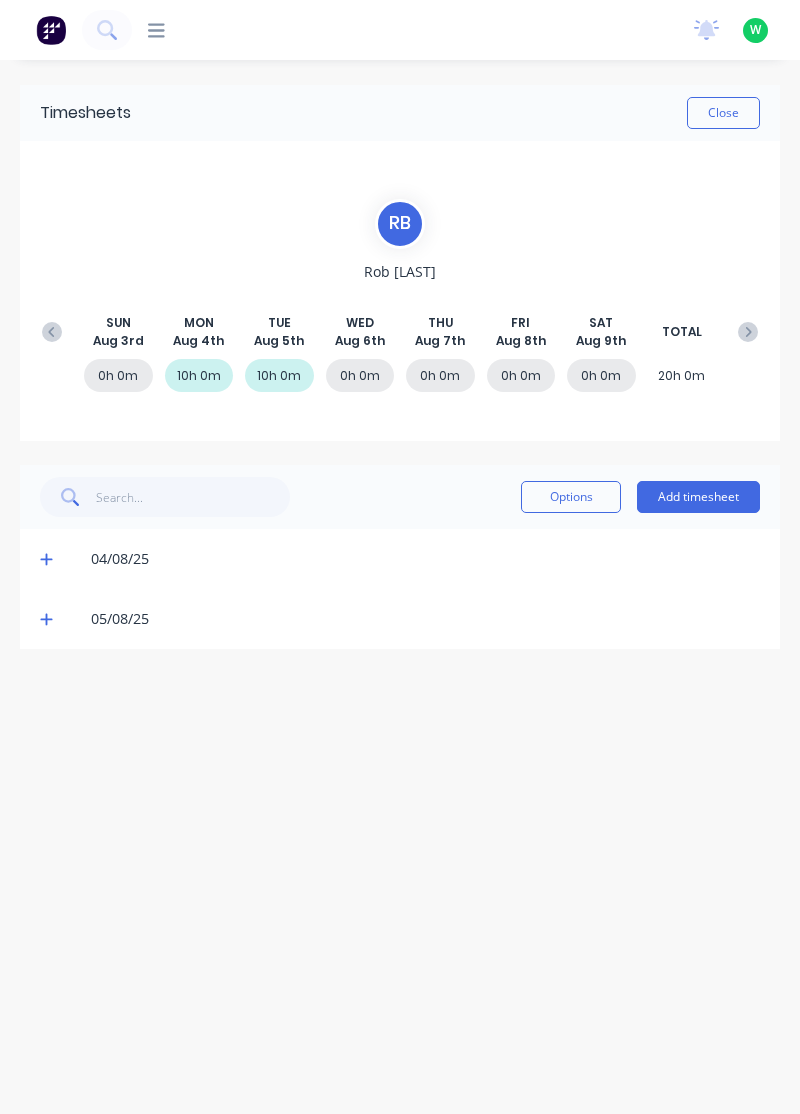 click on "Add timesheet" at bounding box center (698, 497) 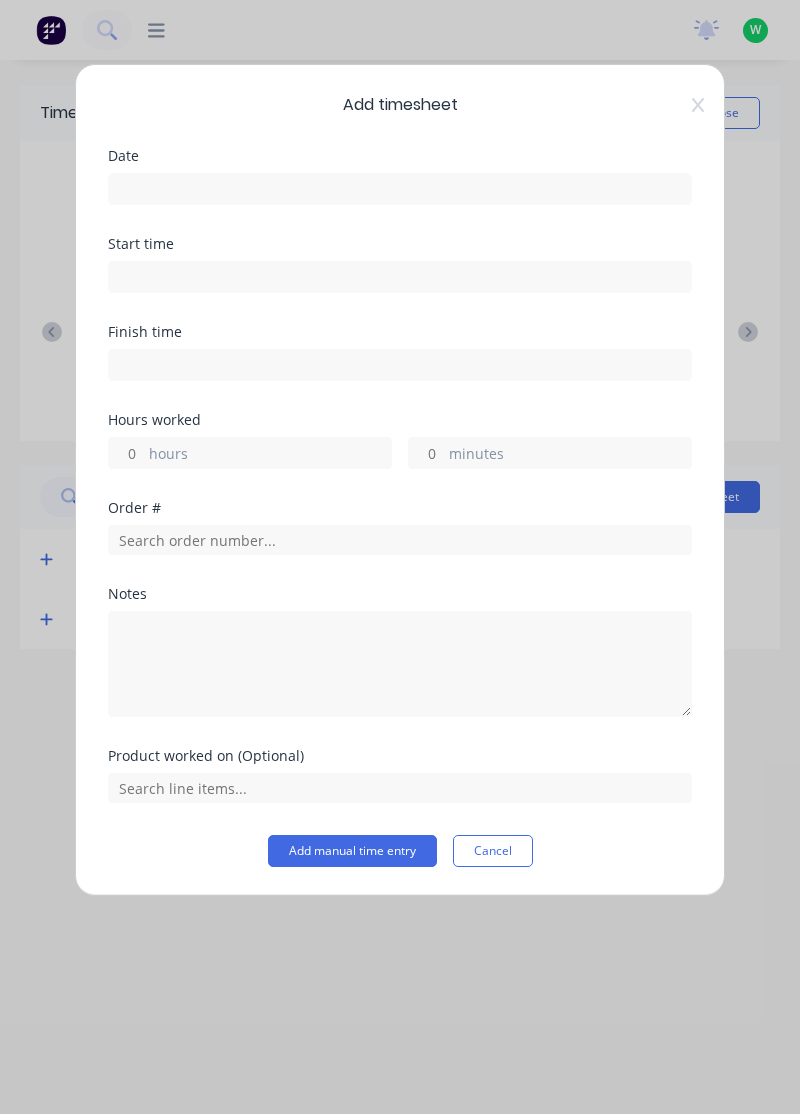 click at bounding box center (400, 189) 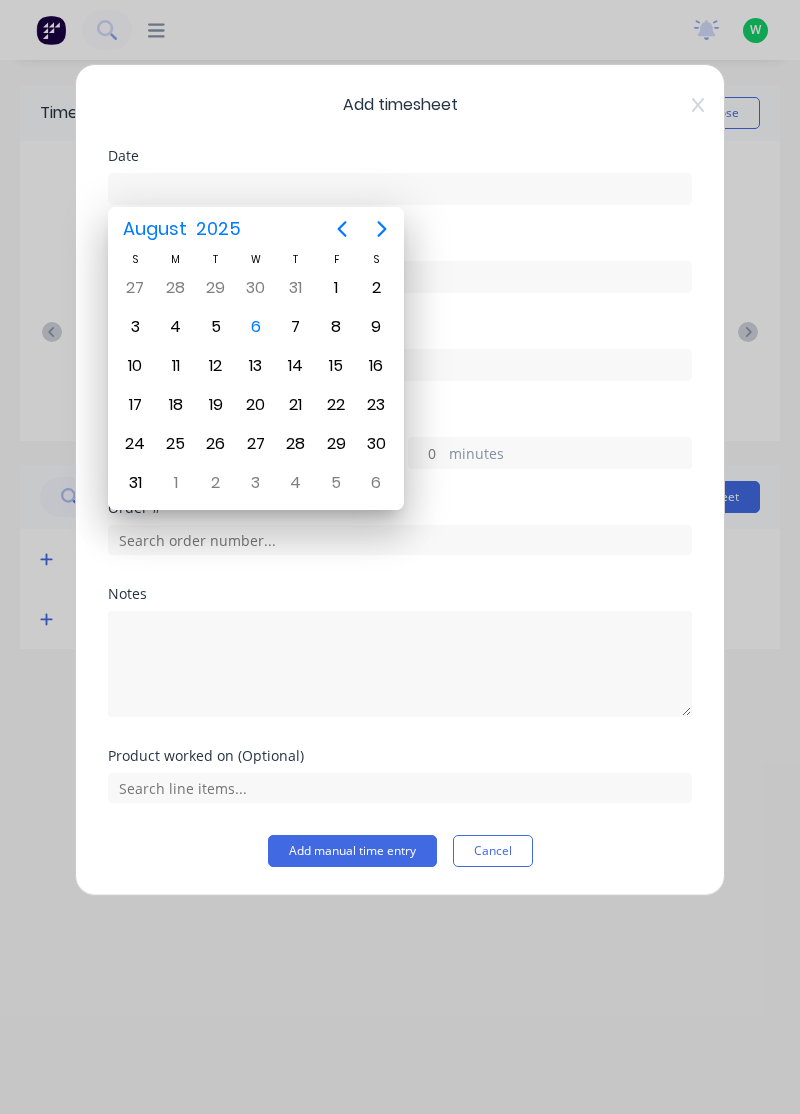 click on "6" at bounding box center (256, 327) 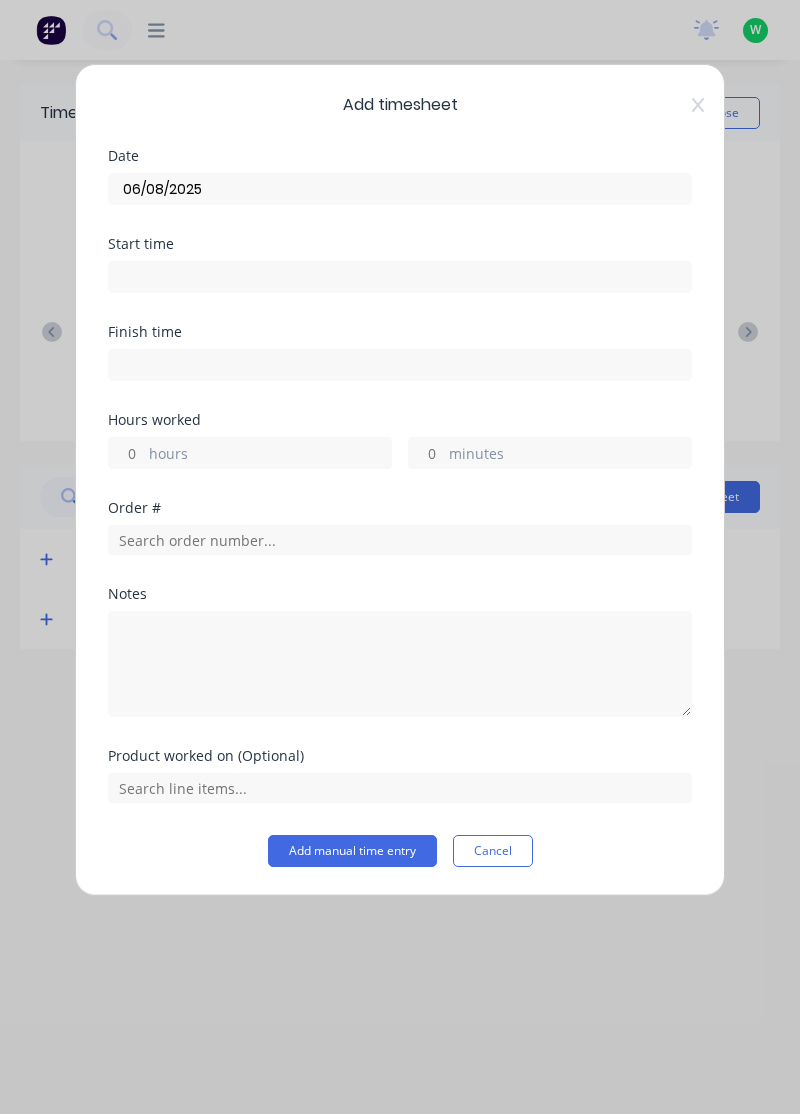 type on "06/08/2025" 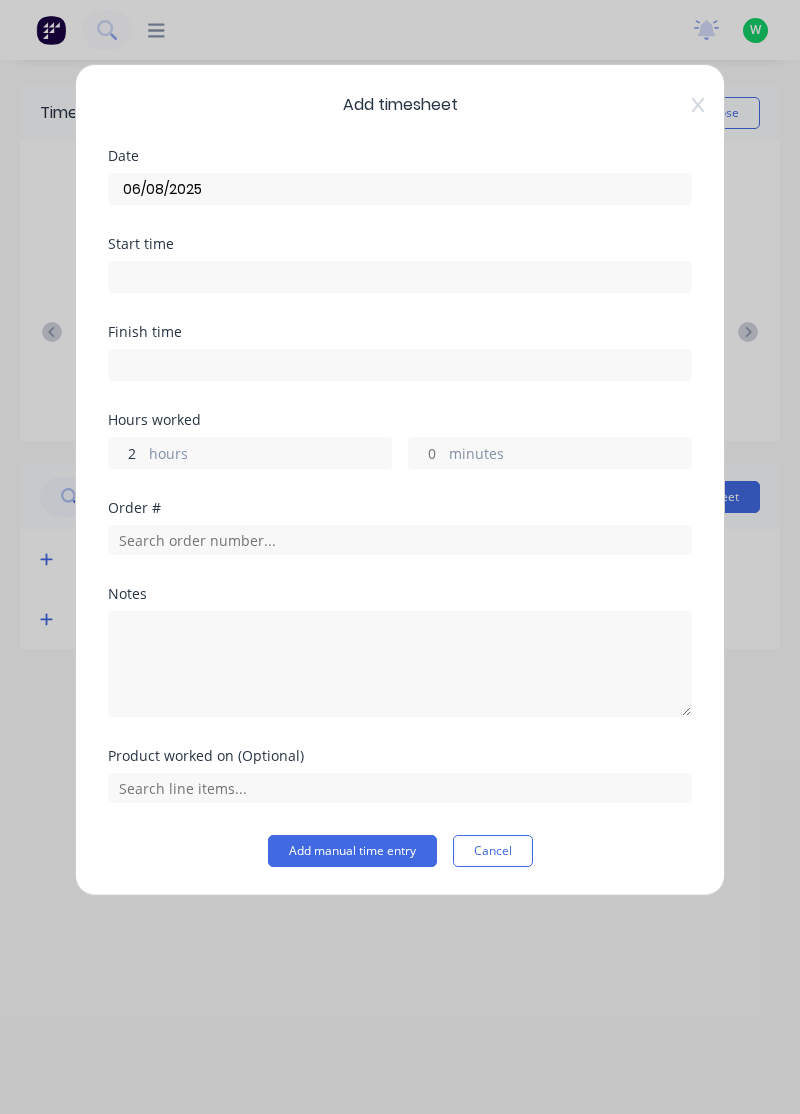 type on "2" 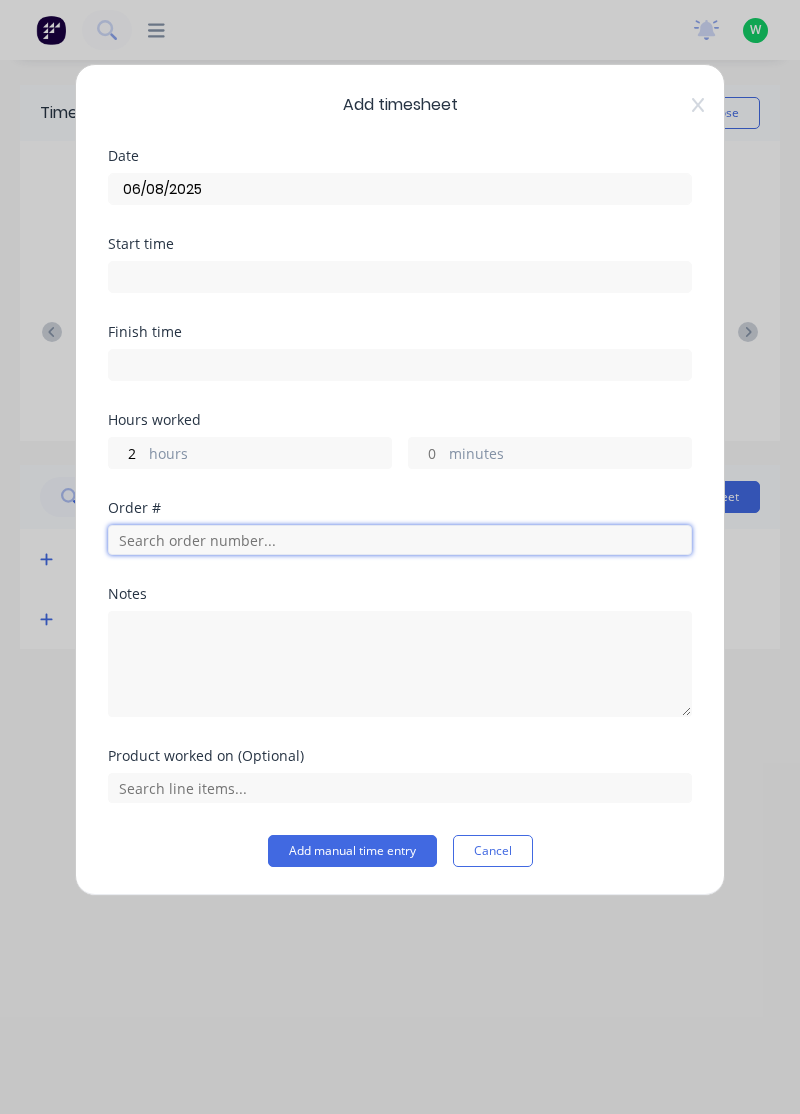 click at bounding box center (400, 540) 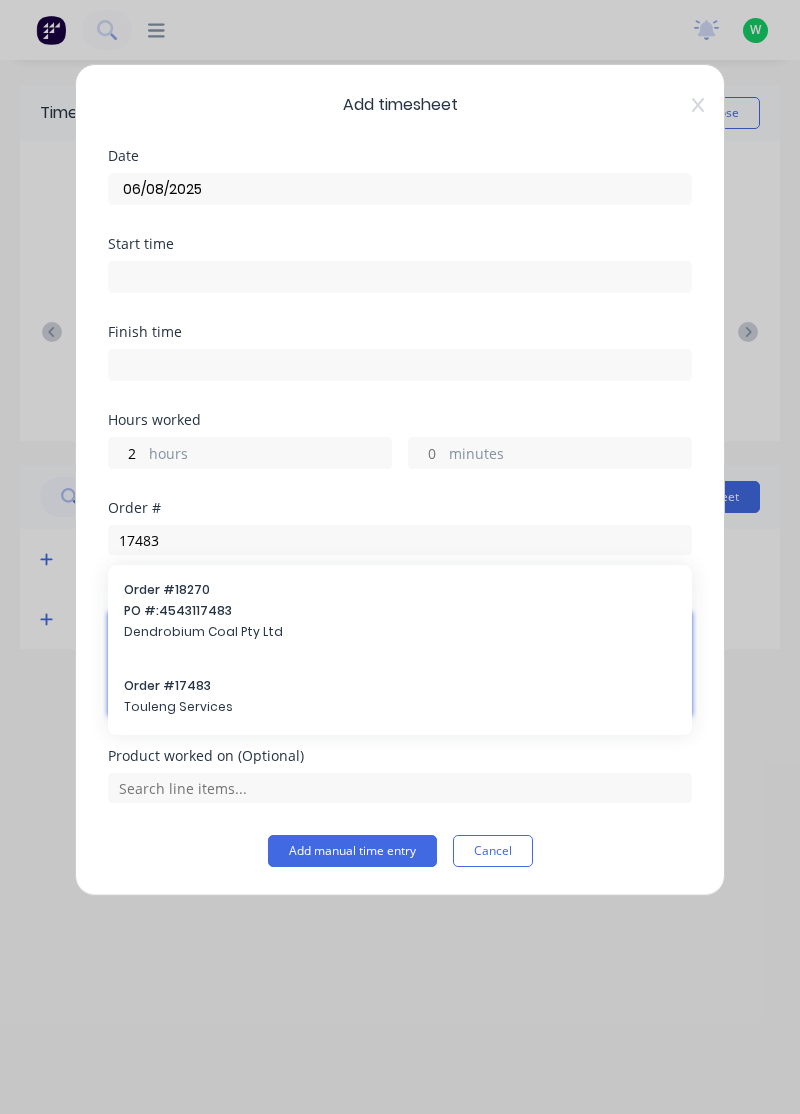 click at bounding box center [400, 664] 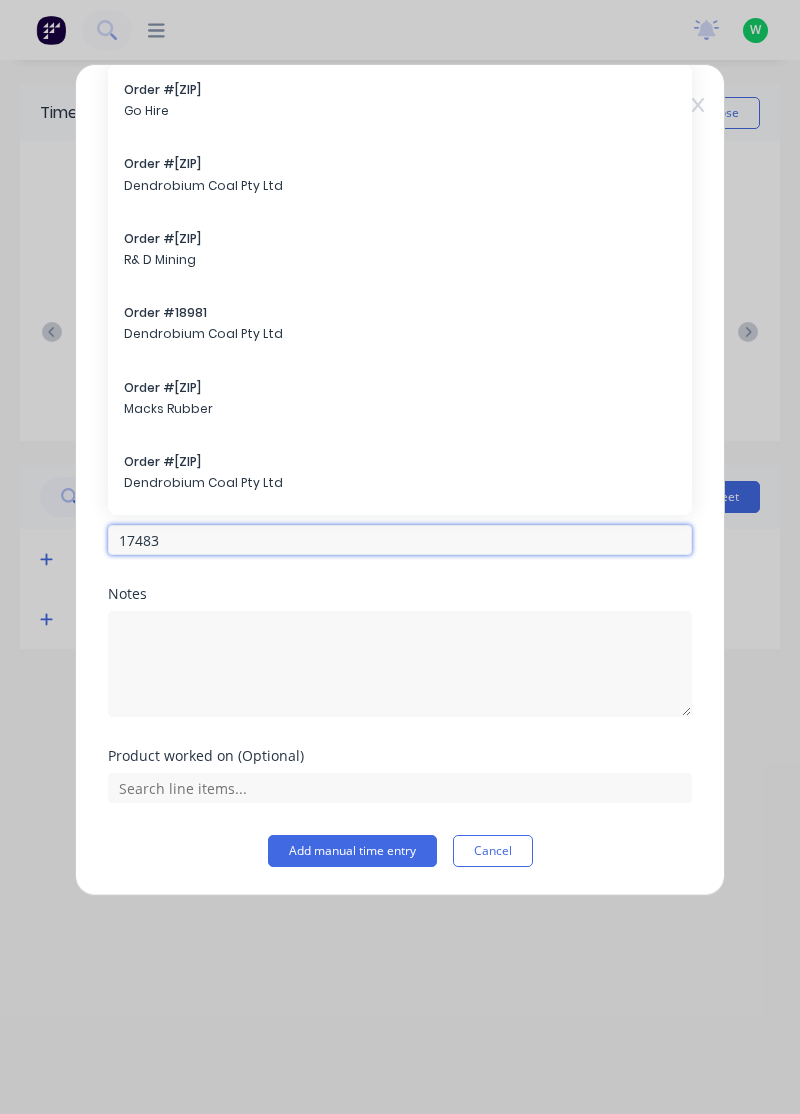click on "17483" at bounding box center (400, 540) 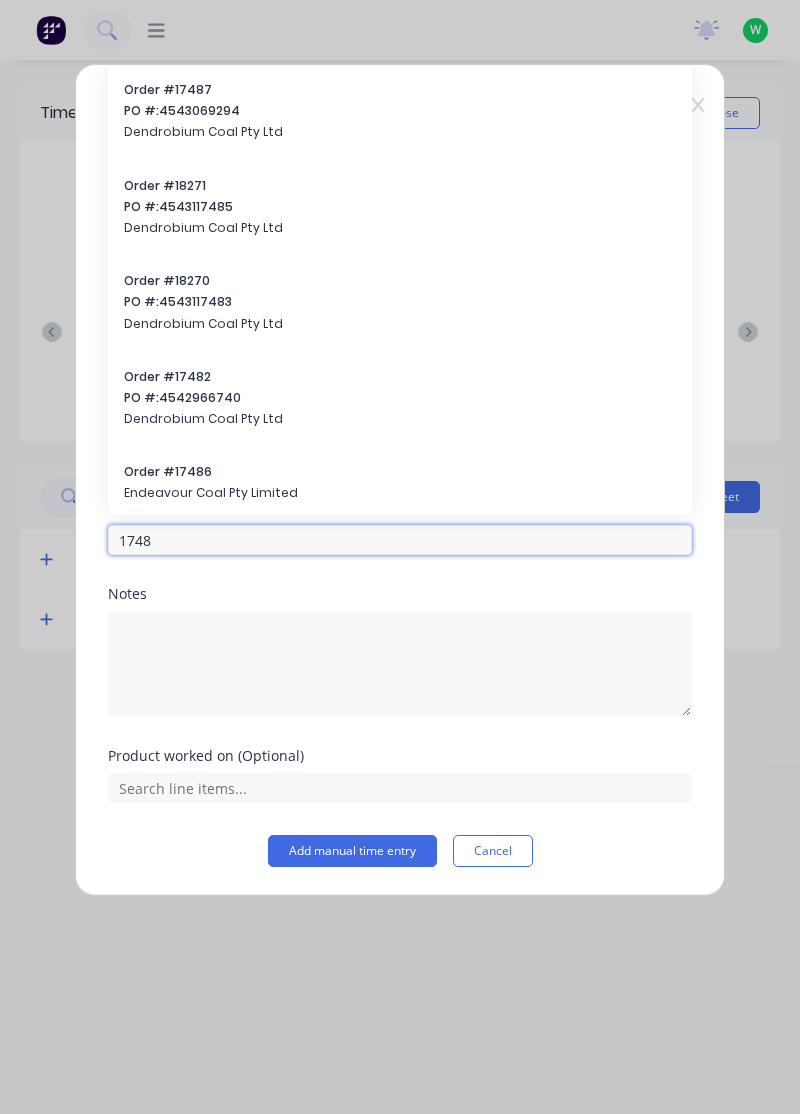type on "17483" 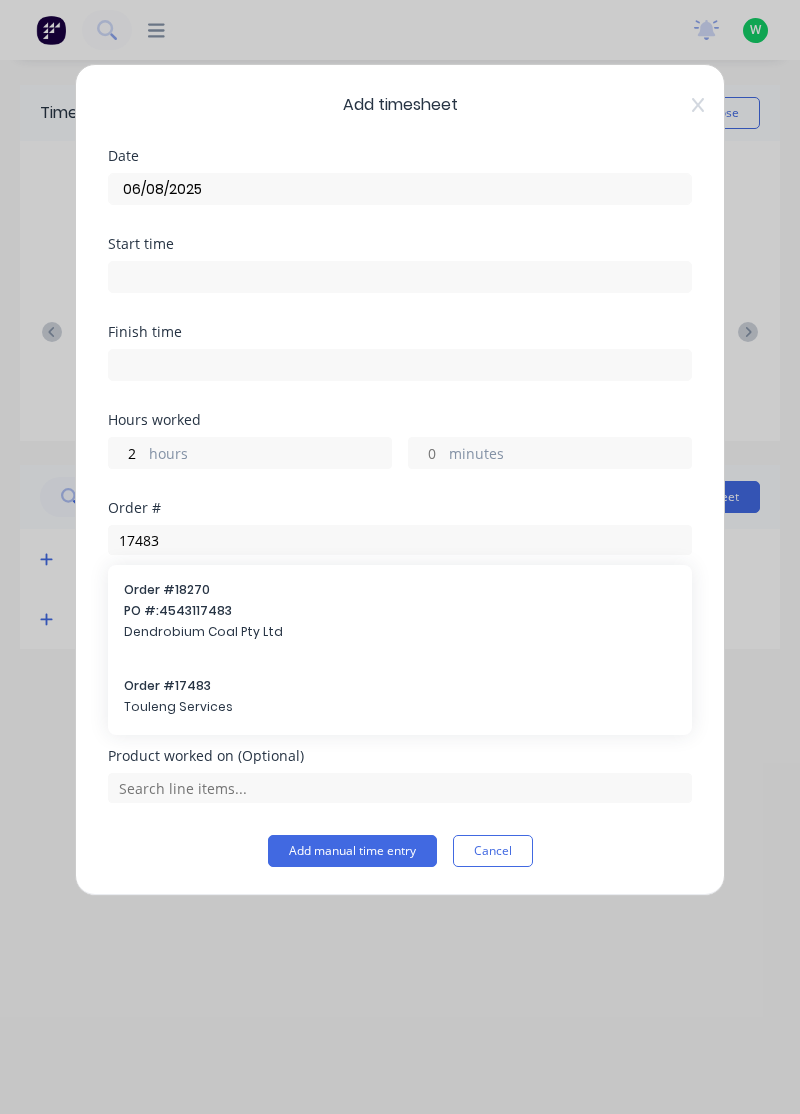 click on "Touleng Services" at bounding box center (400, 707) 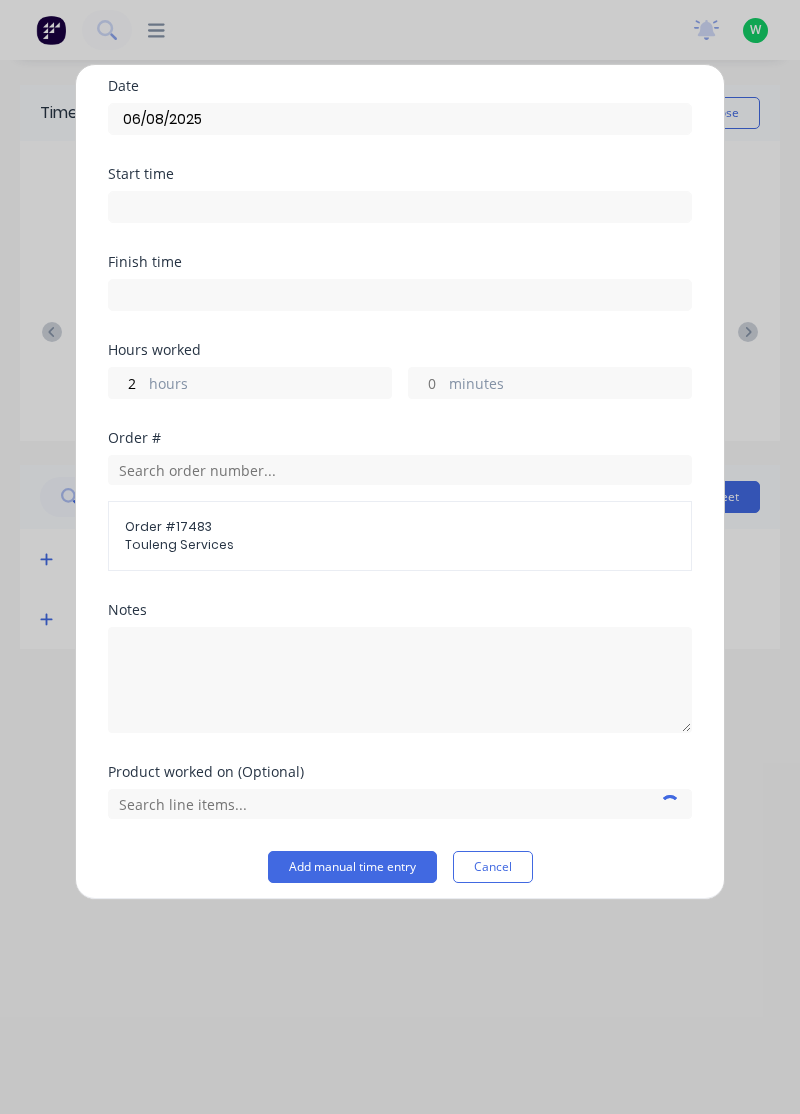 scroll, scrollTop: 78, scrollLeft: 0, axis: vertical 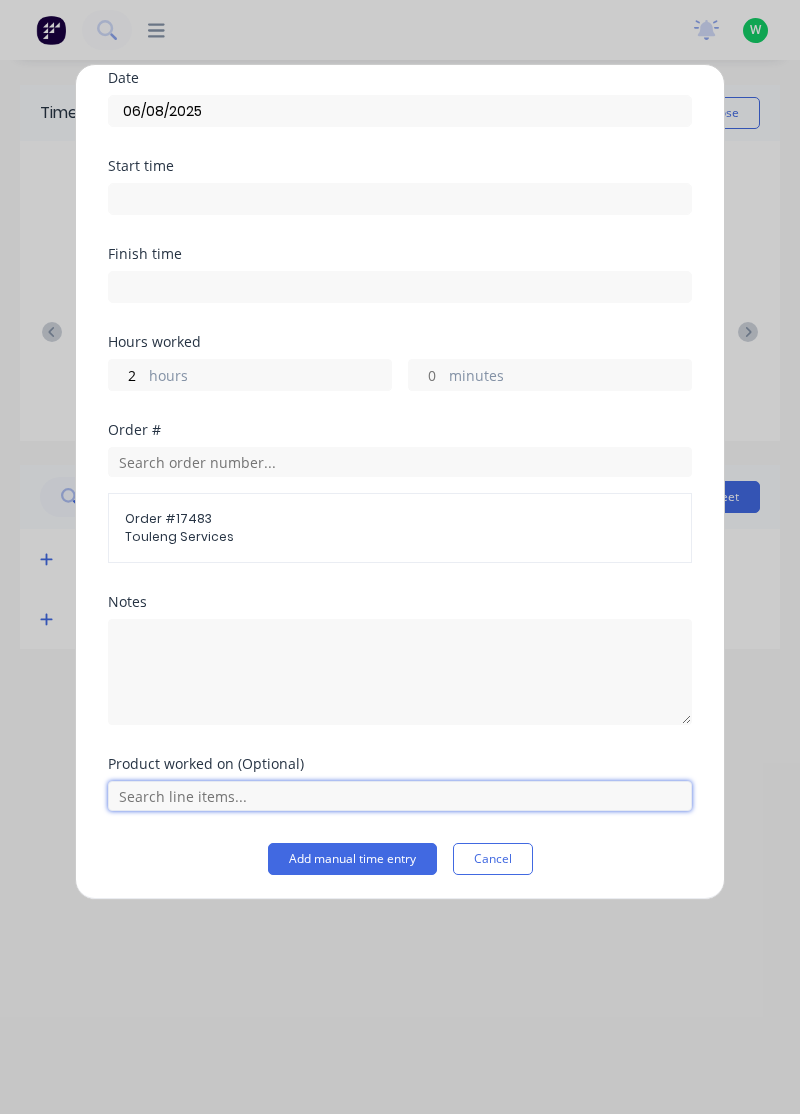 click at bounding box center [400, 796] 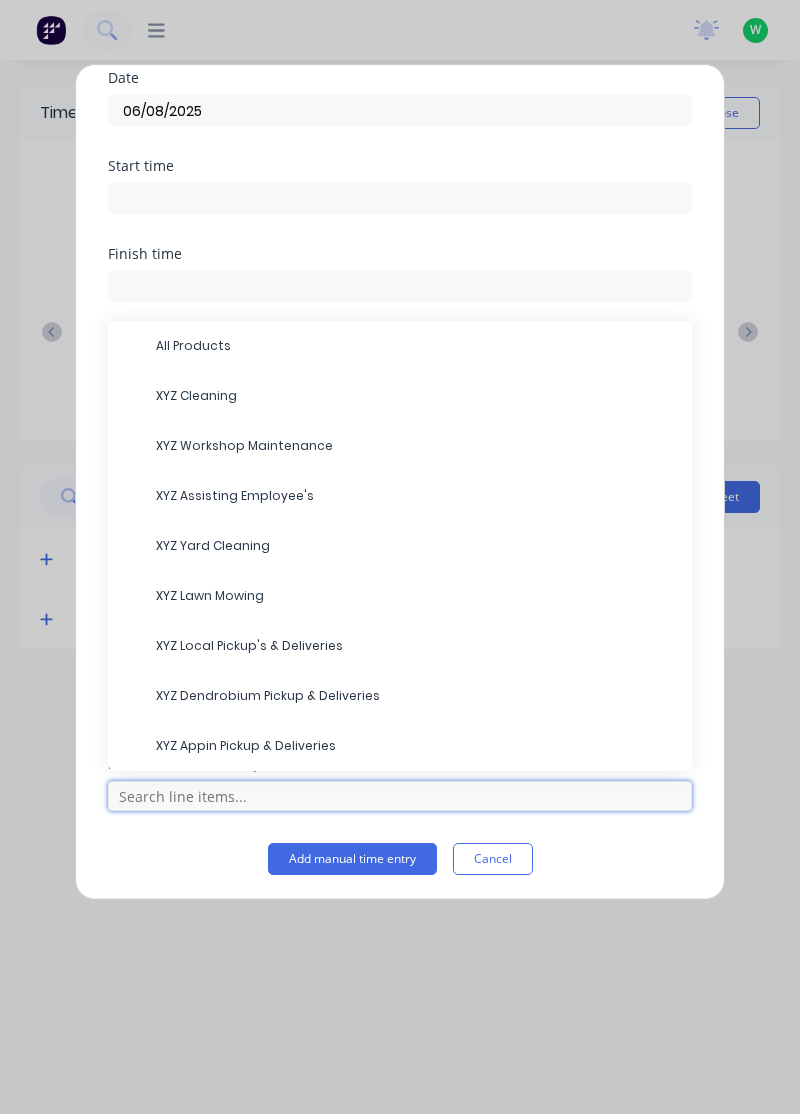 scroll, scrollTop: 94, scrollLeft: 0, axis: vertical 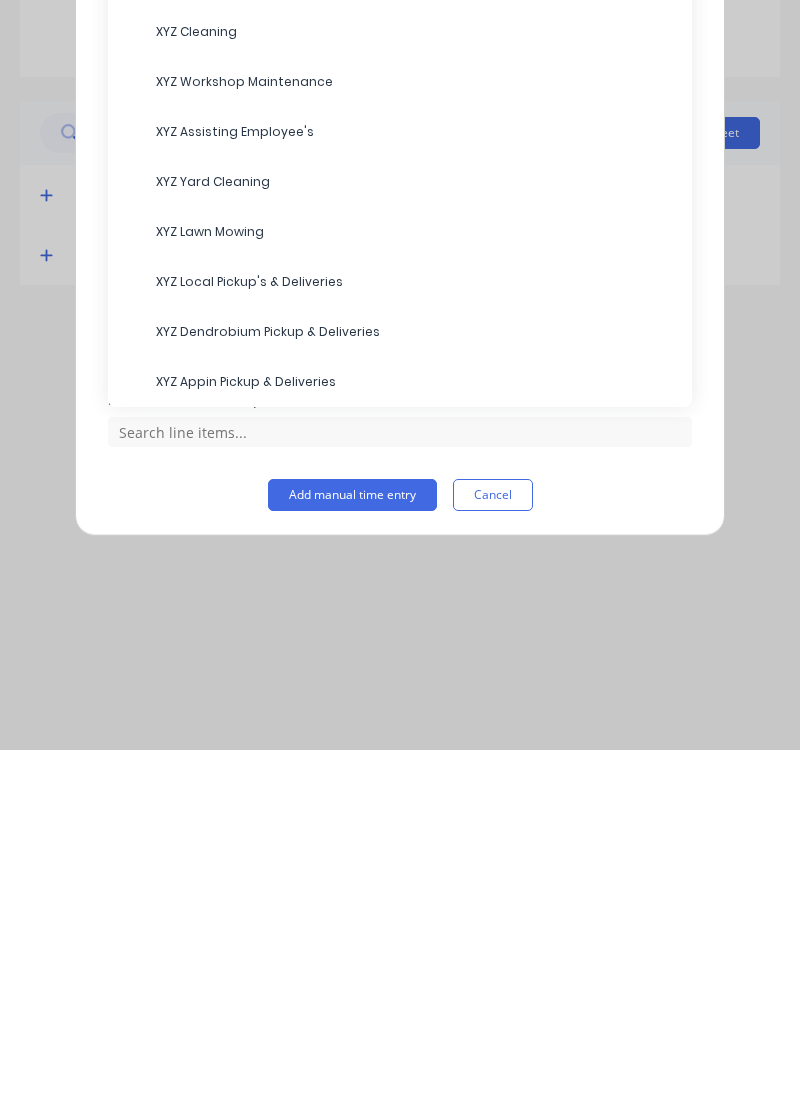 click on "XYZ Assisting Employee's" at bounding box center (416, 496) 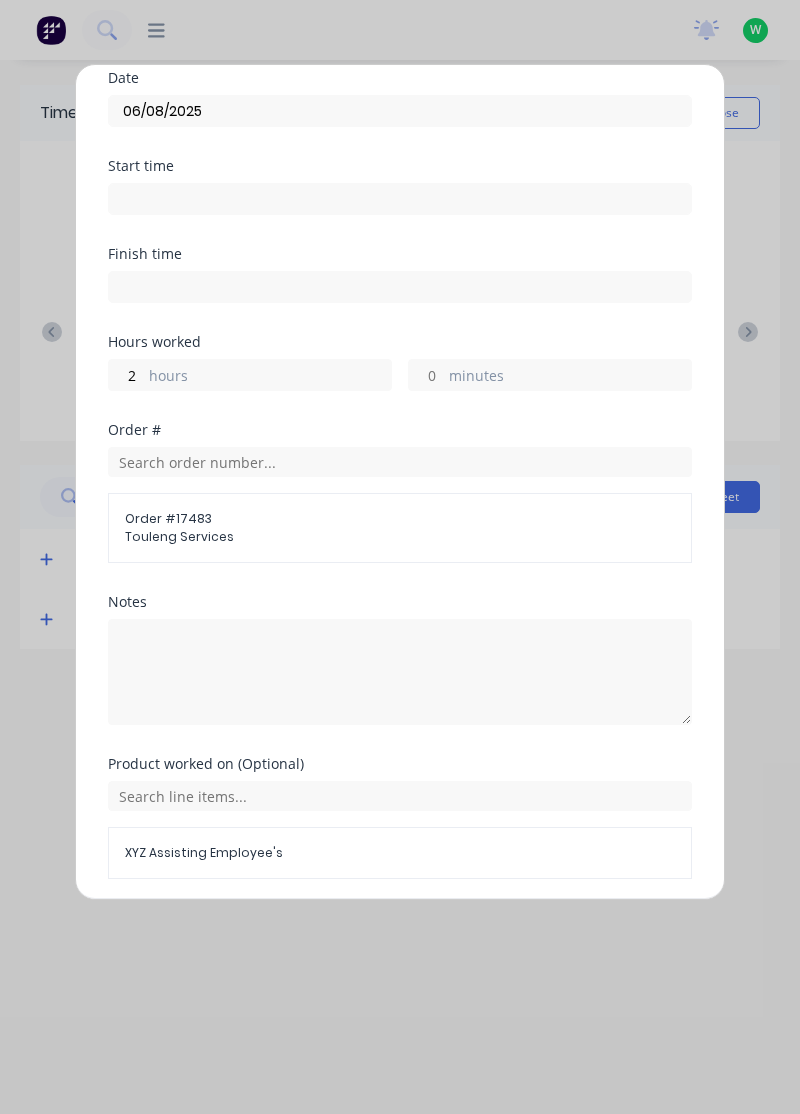 scroll, scrollTop: 145, scrollLeft: 0, axis: vertical 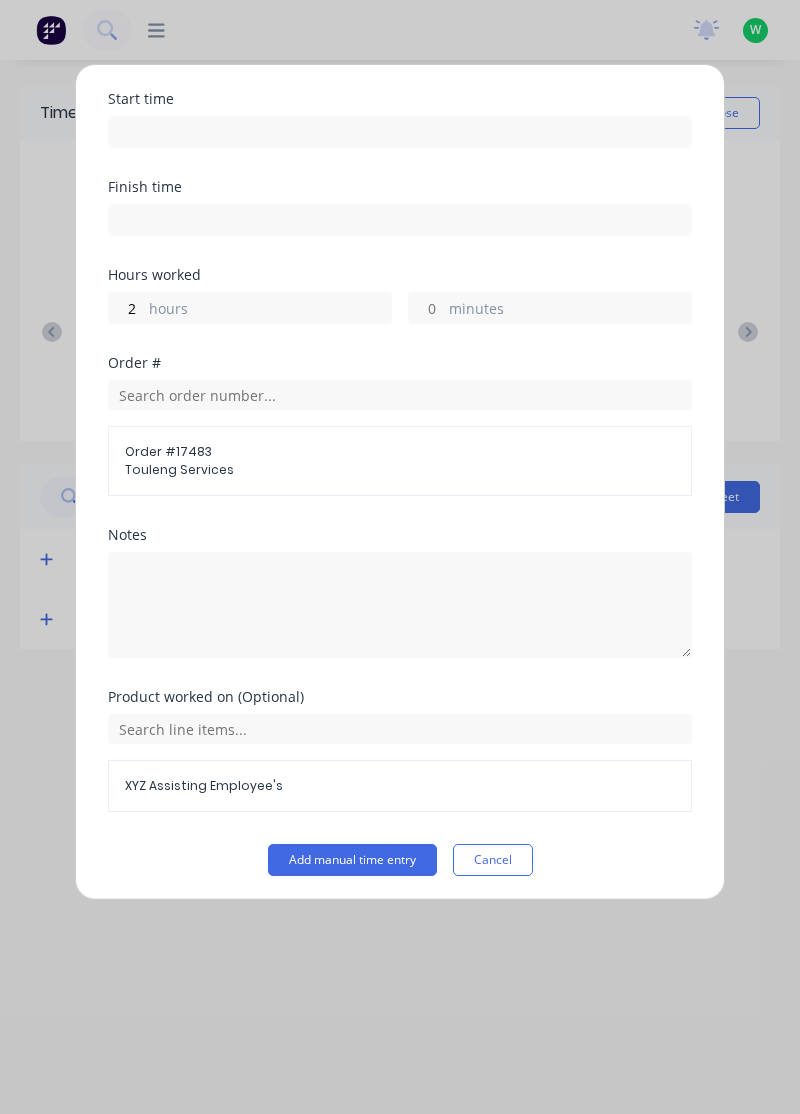 click on "Add manual time entry" at bounding box center (352, 860) 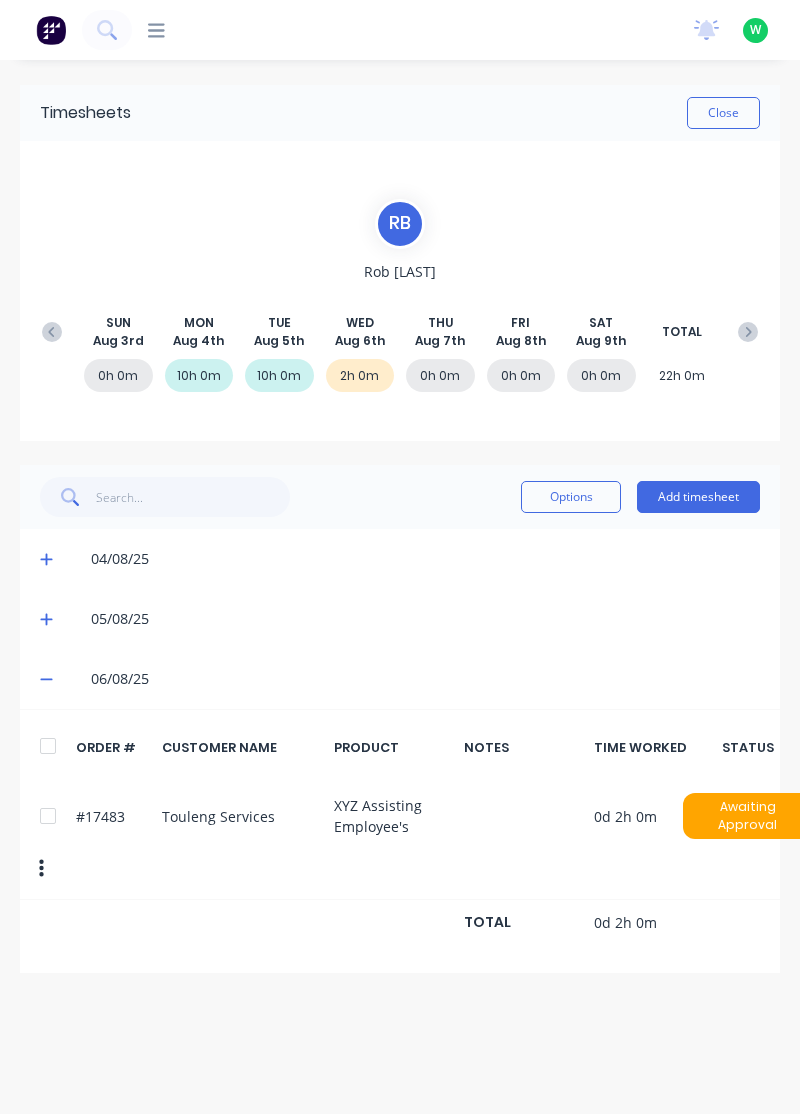 click on "Add timesheet" at bounding box center (698, 497) 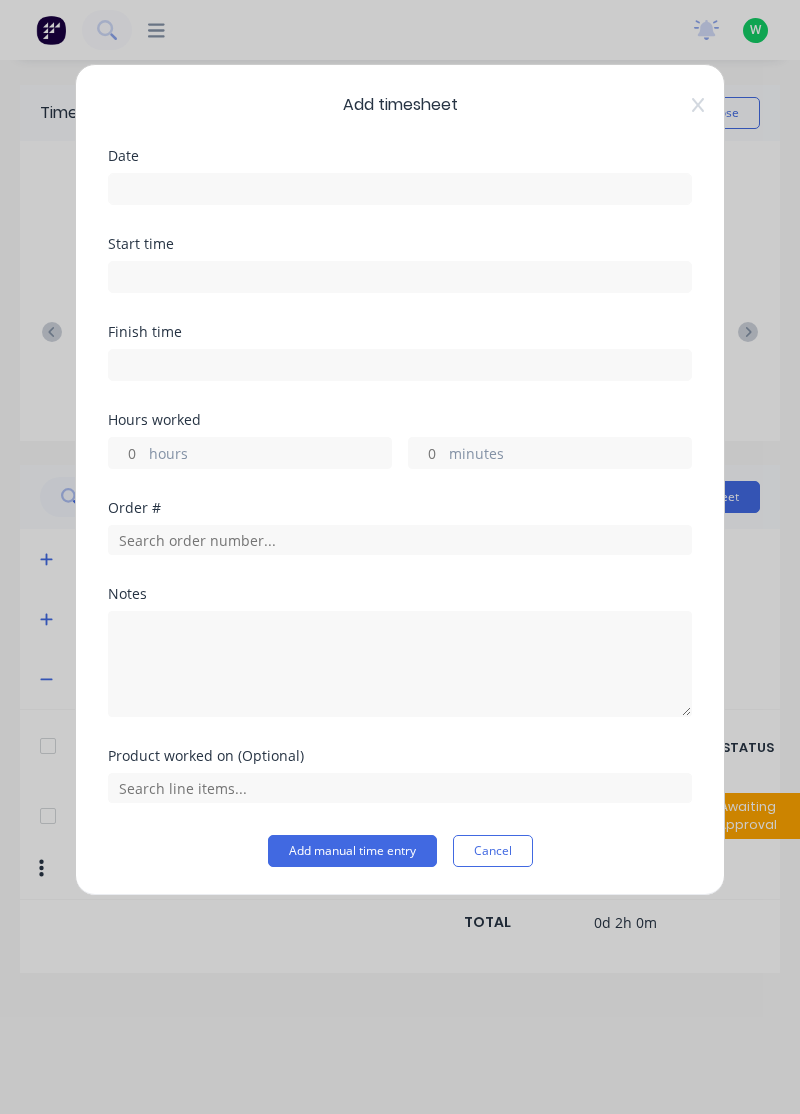 click at bounding box center (400, 189) 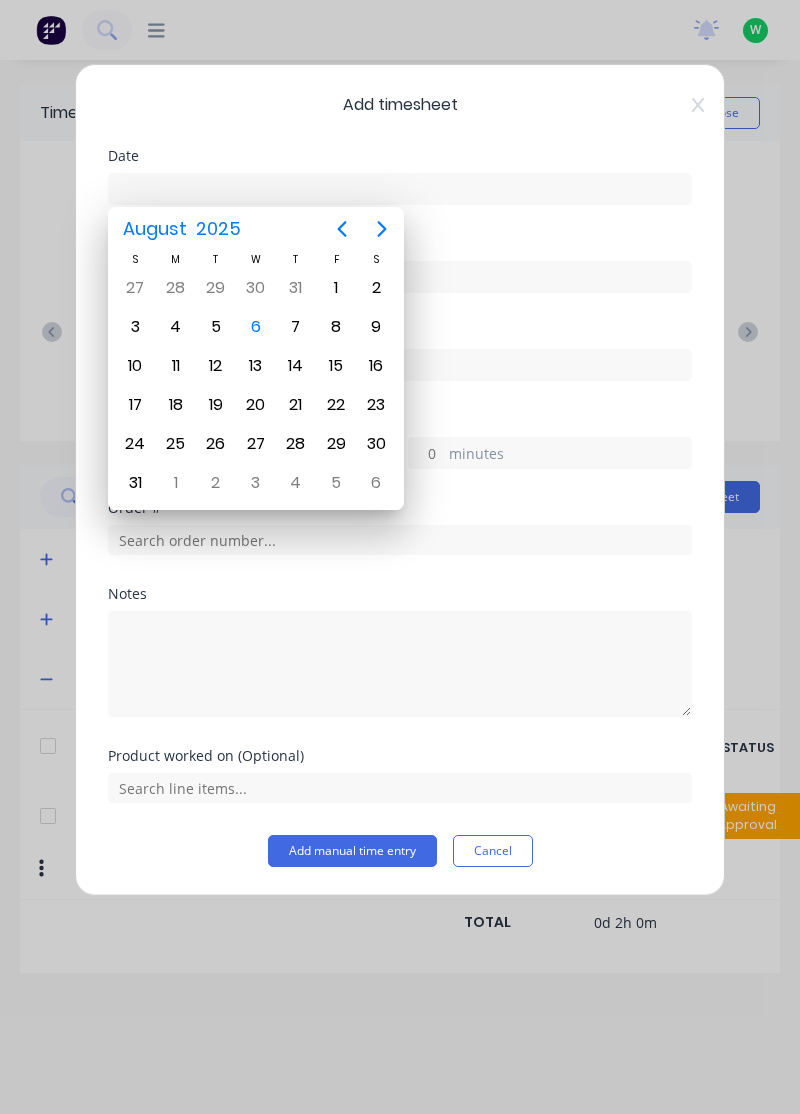 click 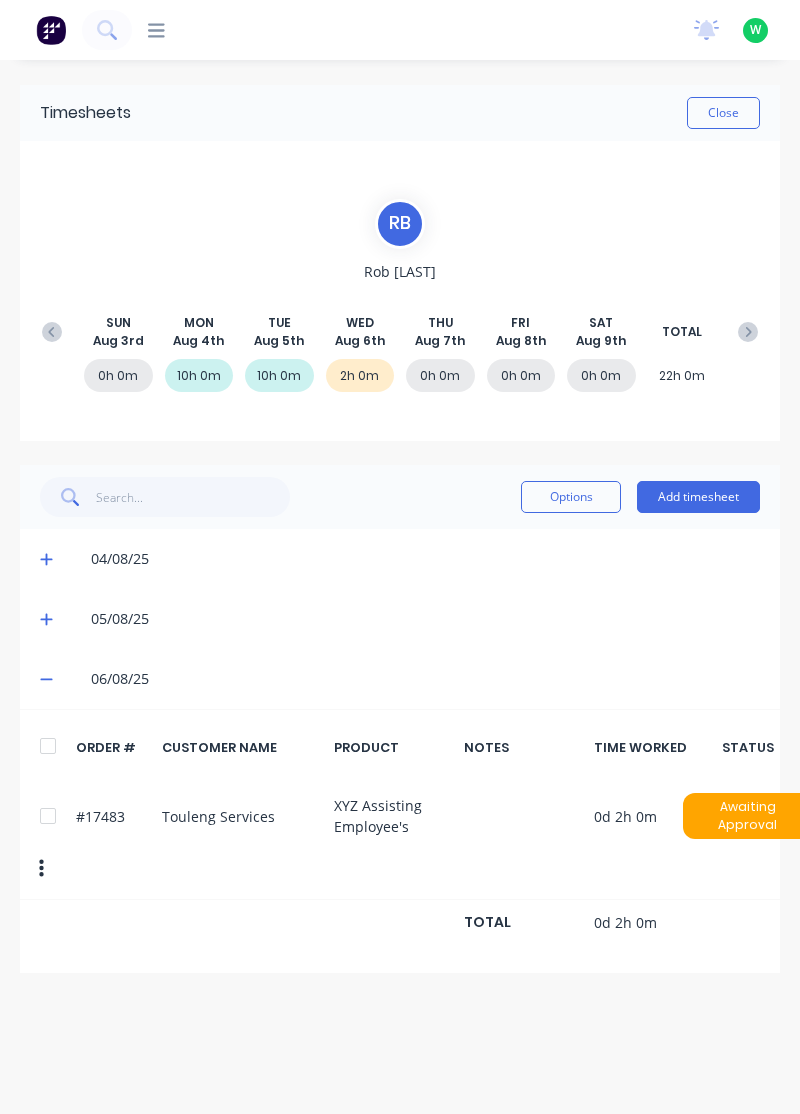 click 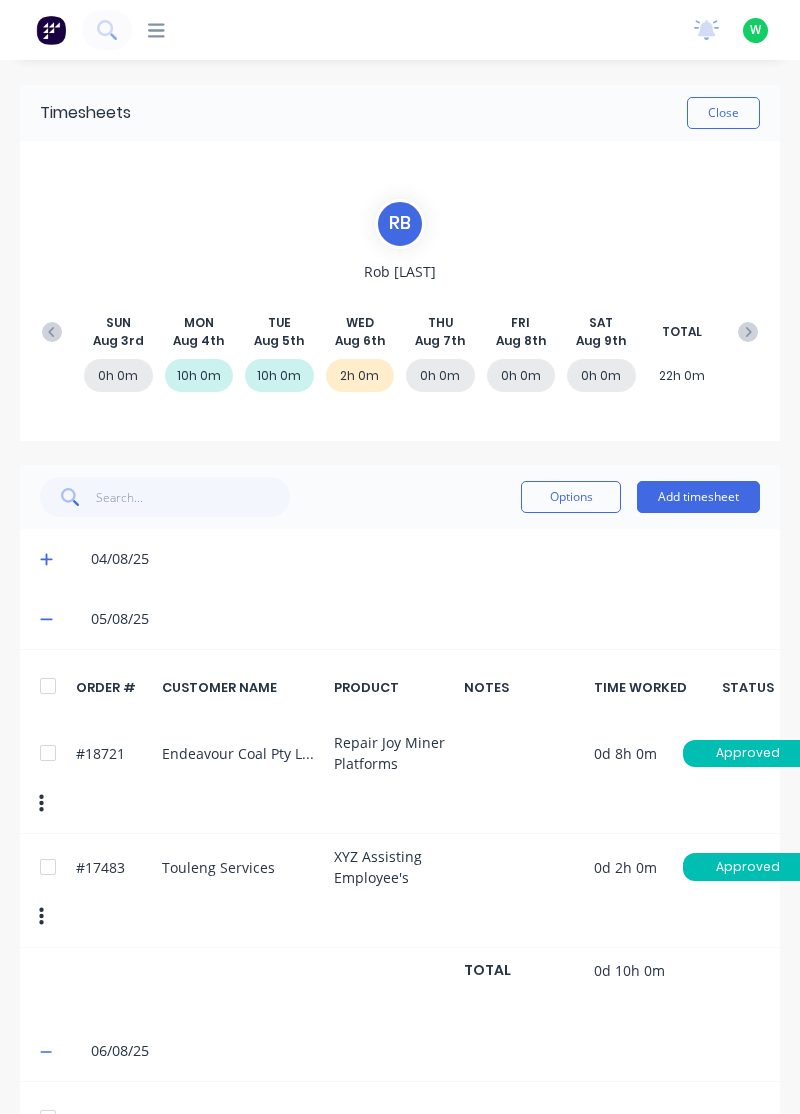 click on "Add timesheet" at bounding box center [698, 497] 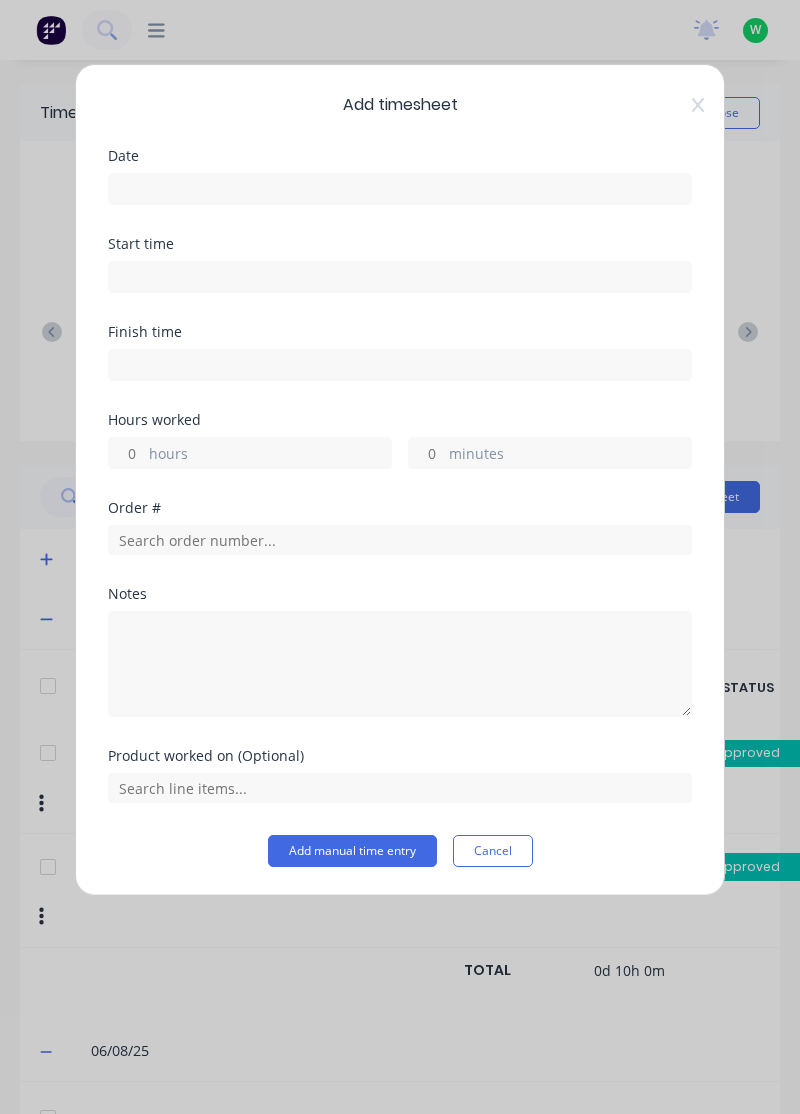 click at bounding box center [400, 189] 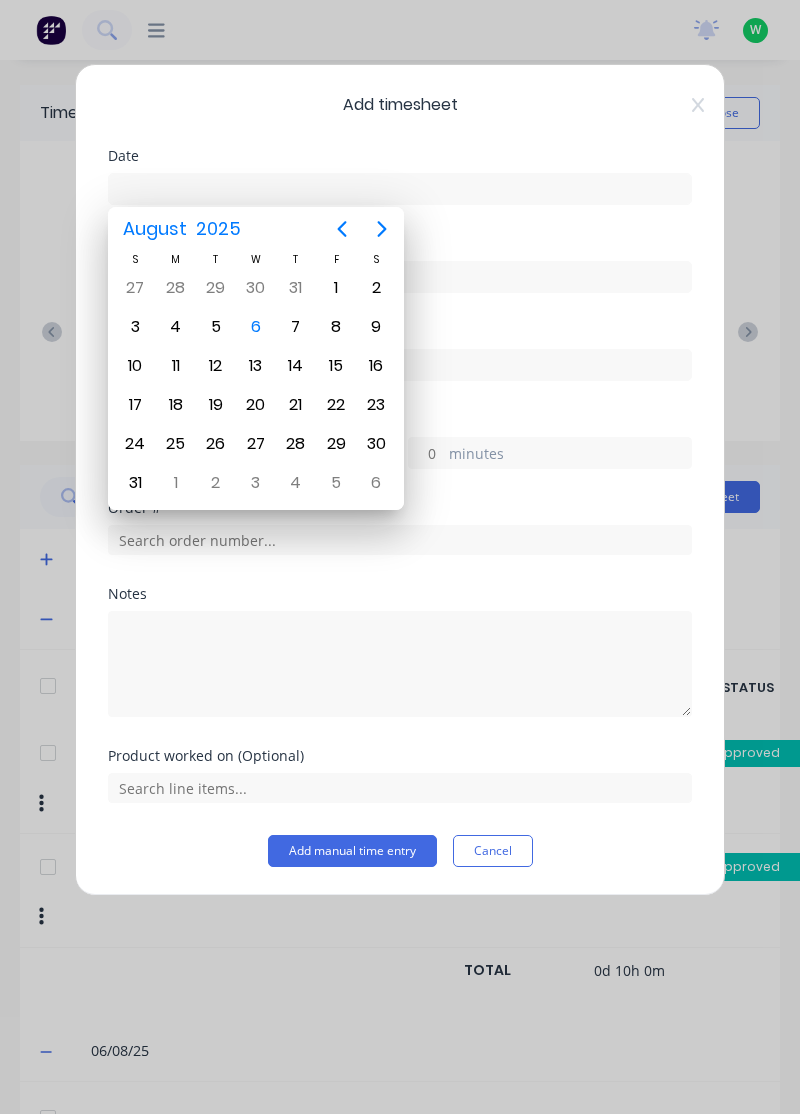 click on "6" at bounding box center (256, 327) 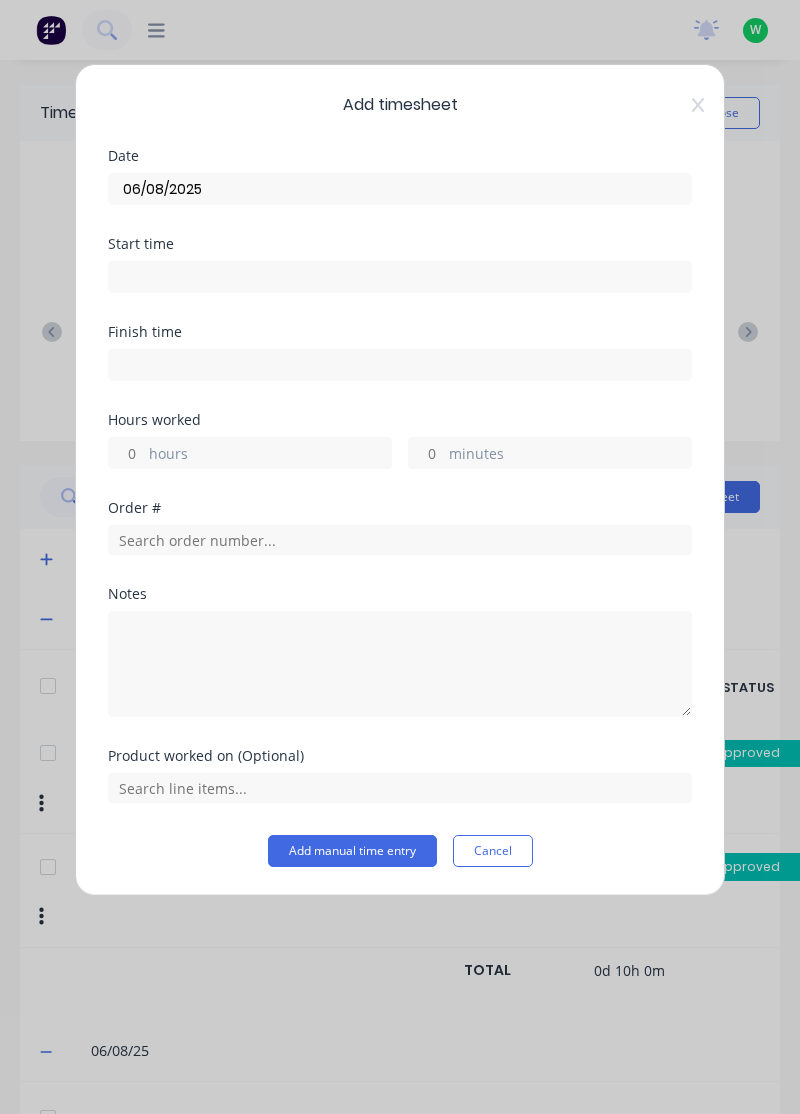 click on "hours" at bounding box center [270, 455] 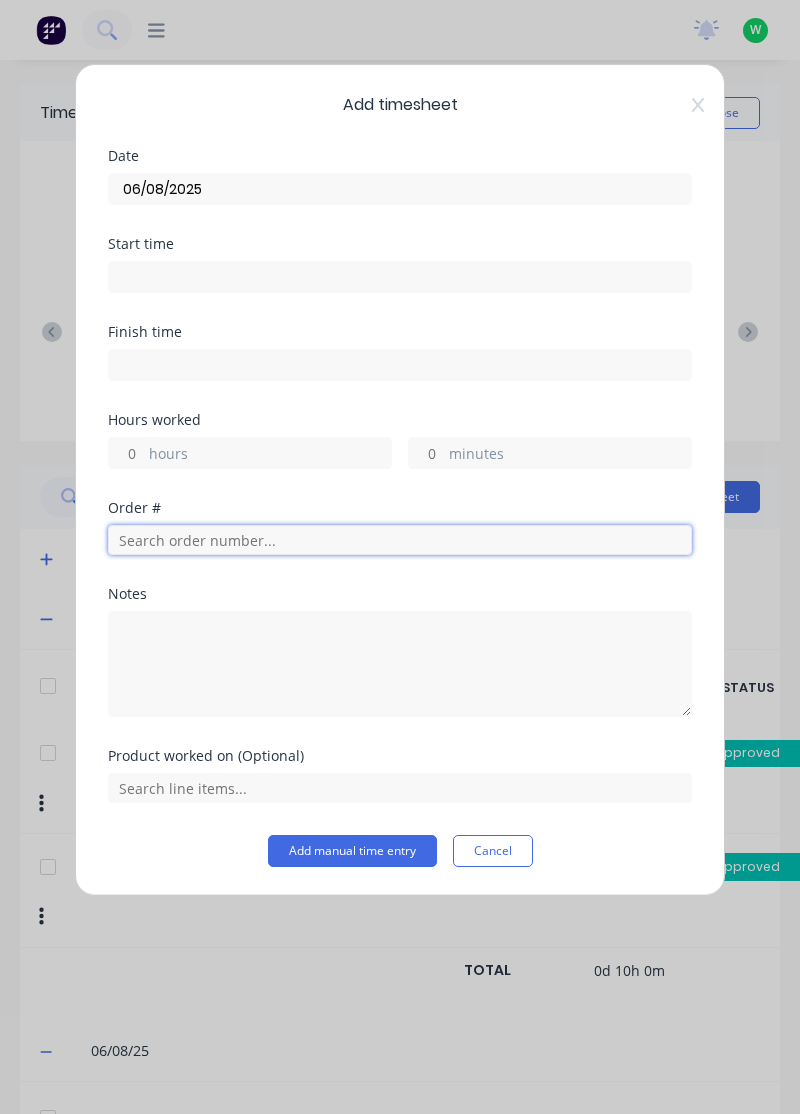 click at bounding box center [400, 540] 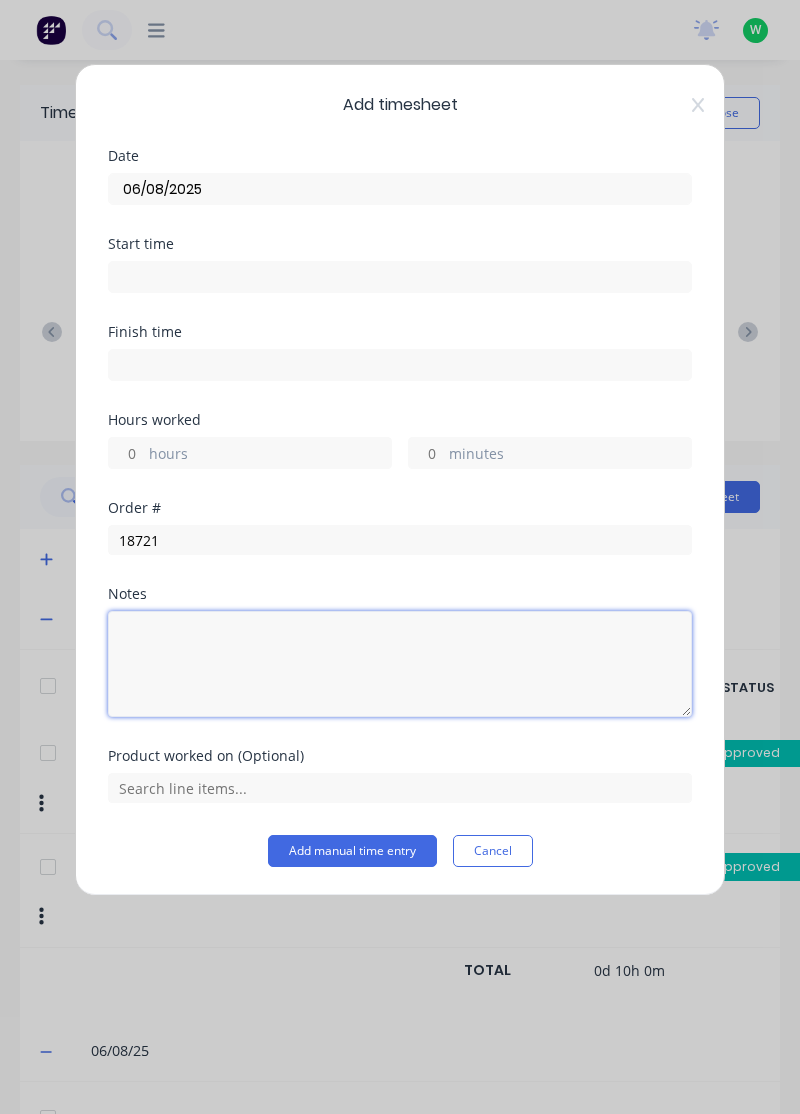 click at bounding box center (400, 664) 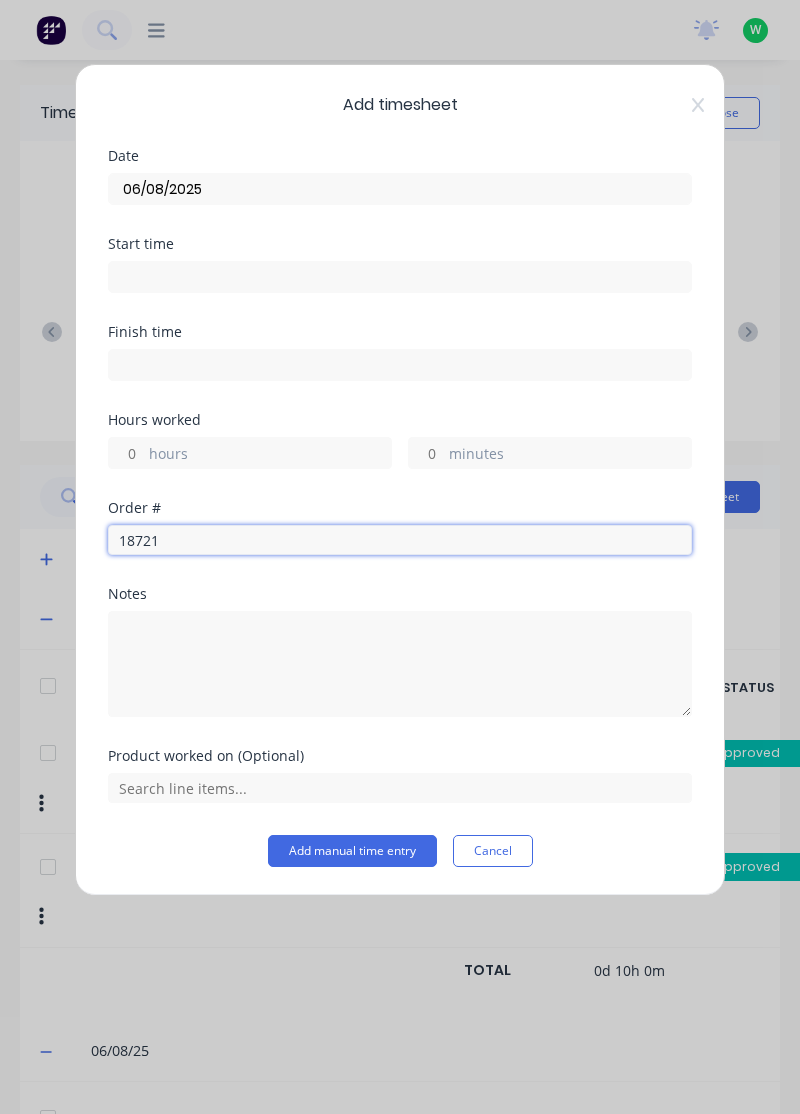 click on "18721" at bounding box center (400, 540) 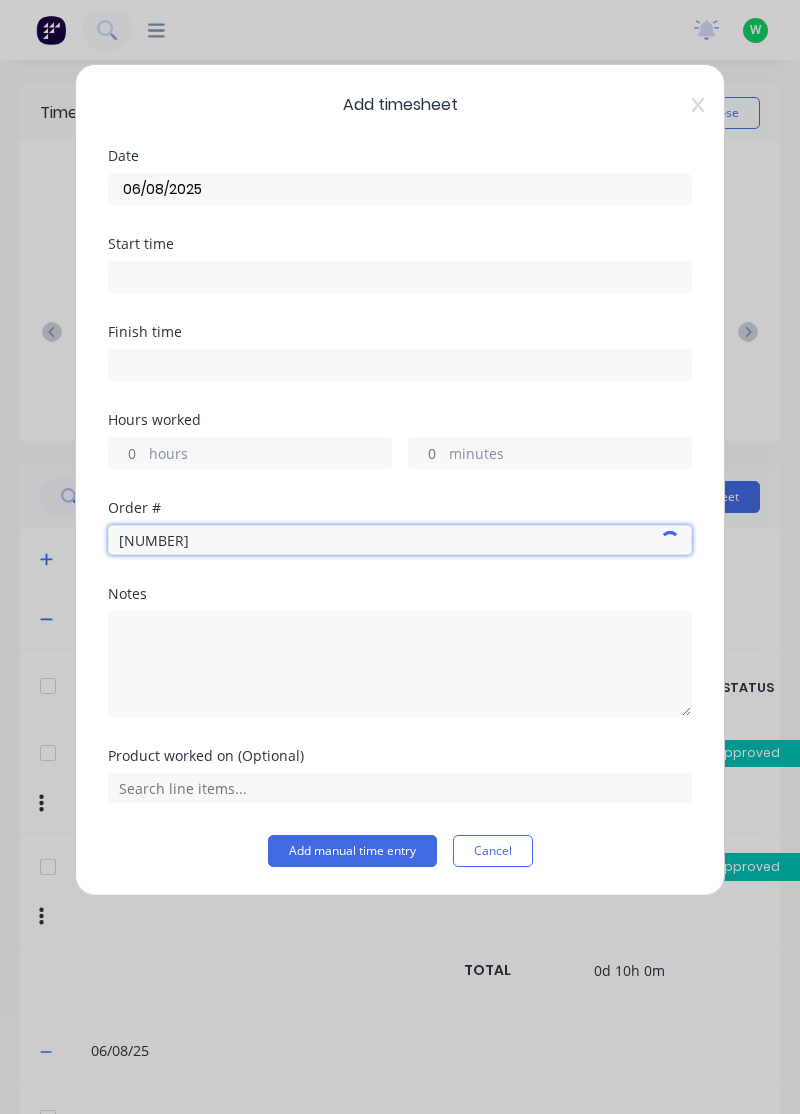 type on "18721" 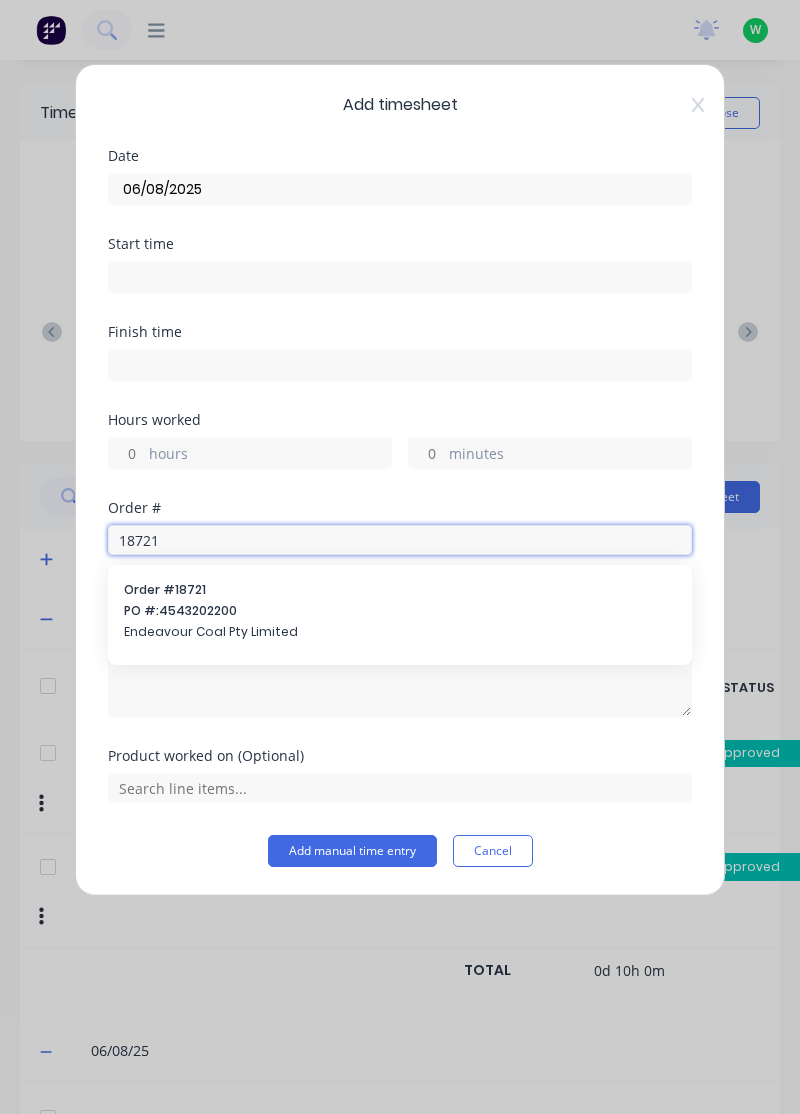 scroll, scrollTop: 0, scrollLeft: 0, axis: both 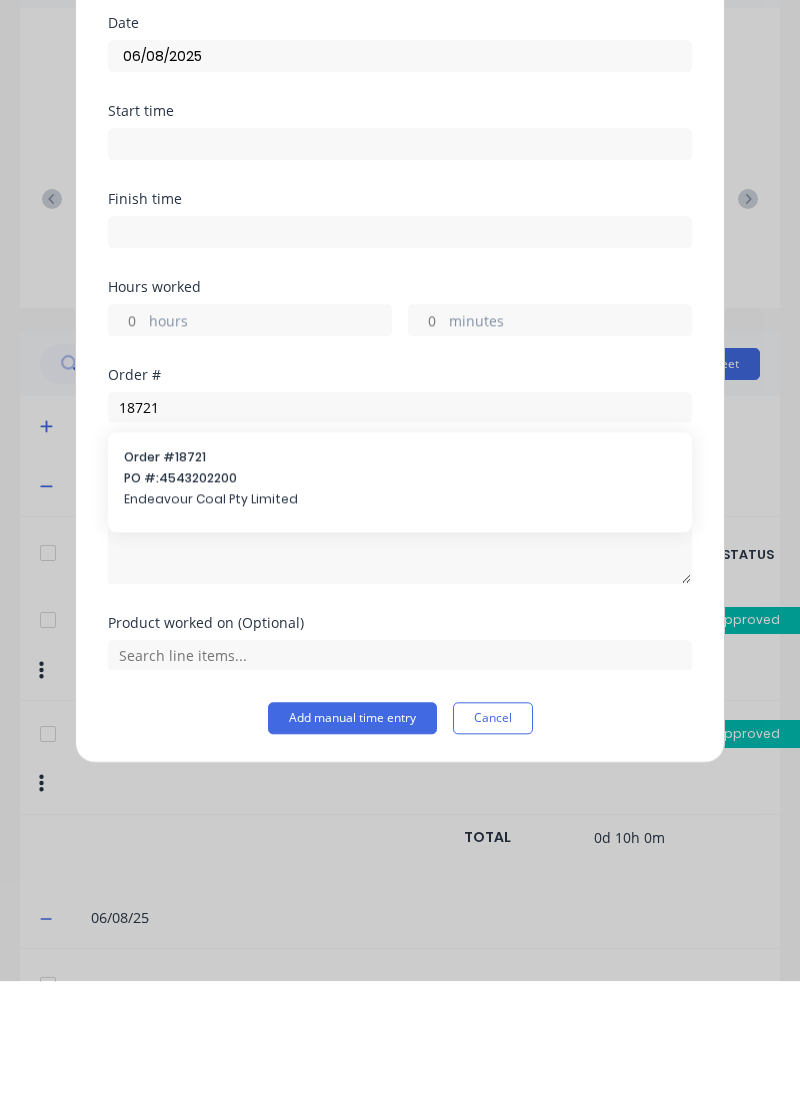 click on "Endeavour Coal Pty Limited" at bounding box center [400, 632] 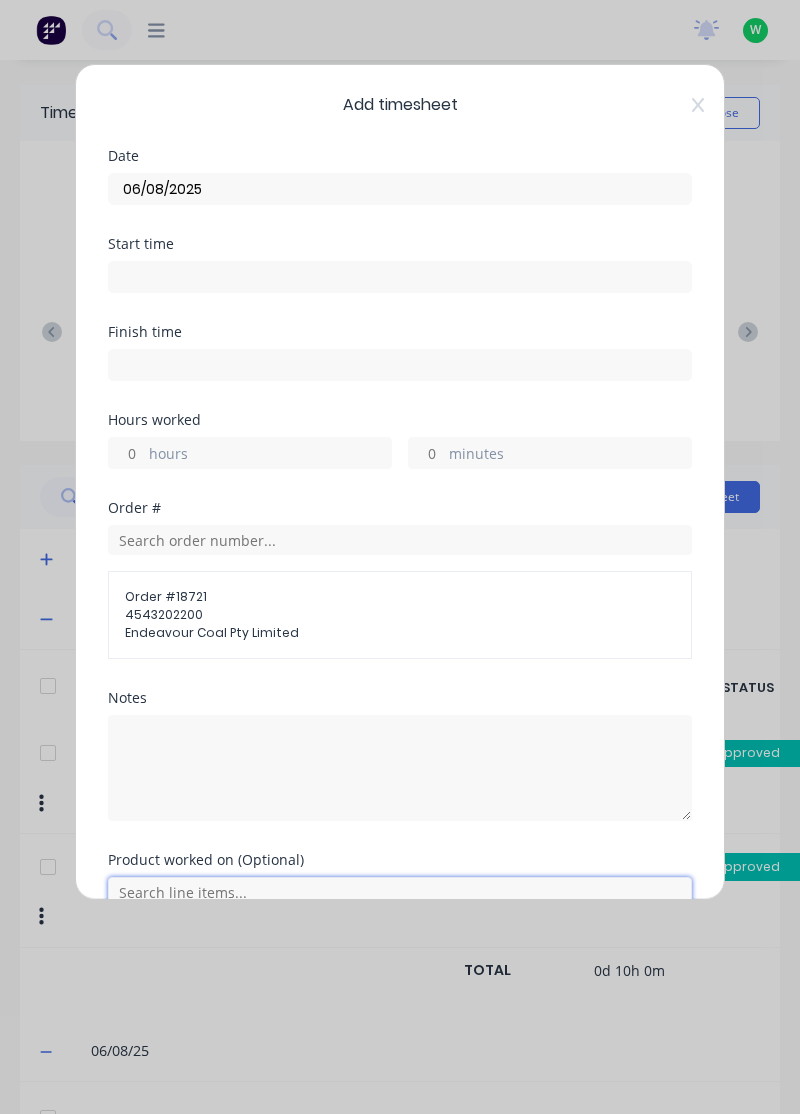 click at bounding box center [400, 892] 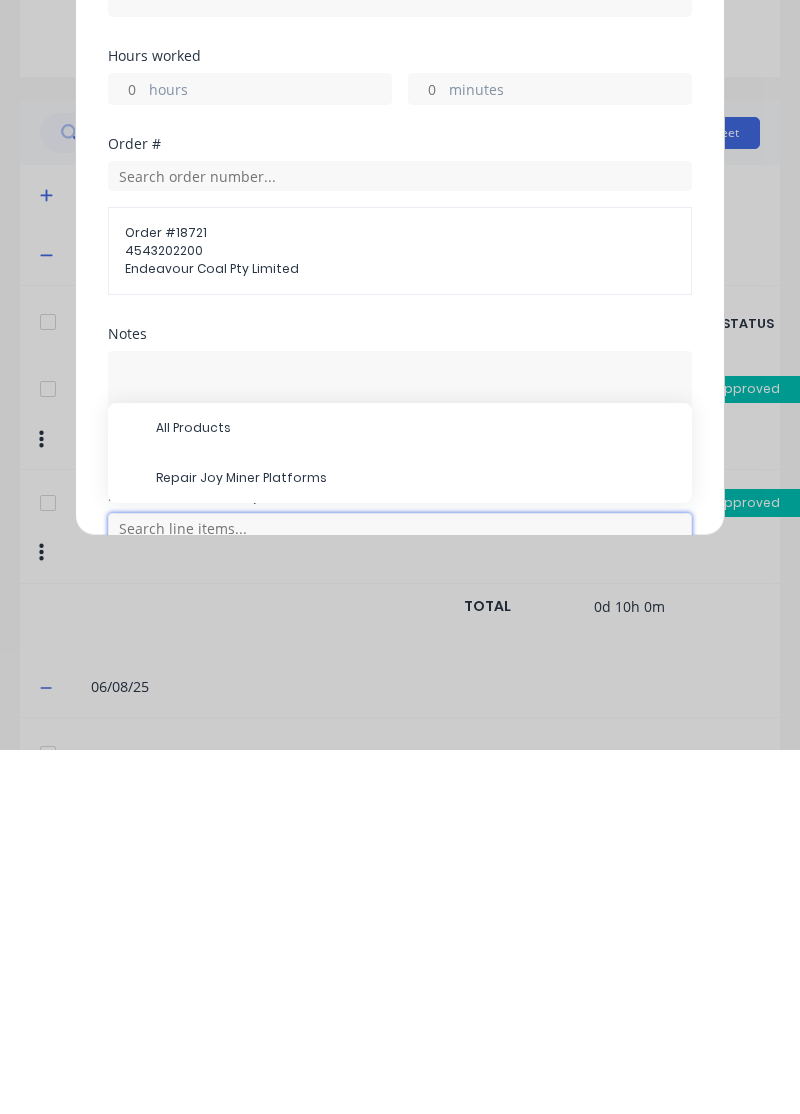 scroll, scrollTop: 102, scrollLeft: 0, axis: vertical 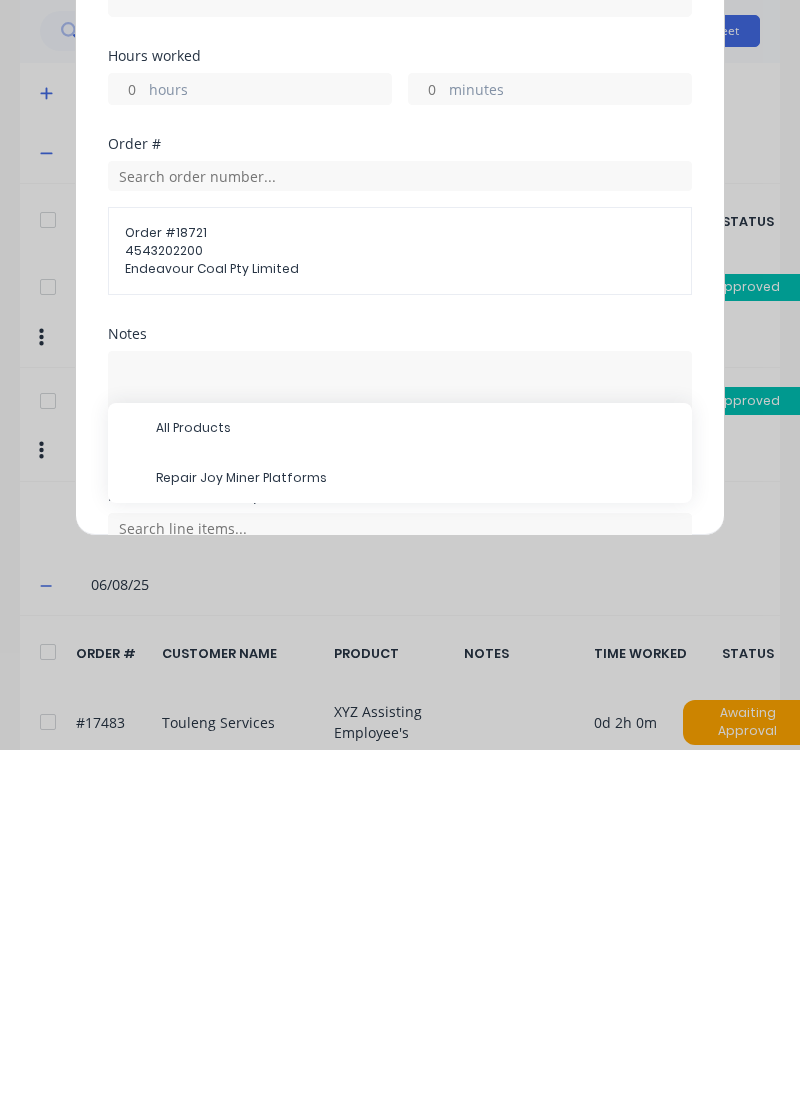 click on "Repair Joy Miner Platforms" at bounding box center [416, 842] 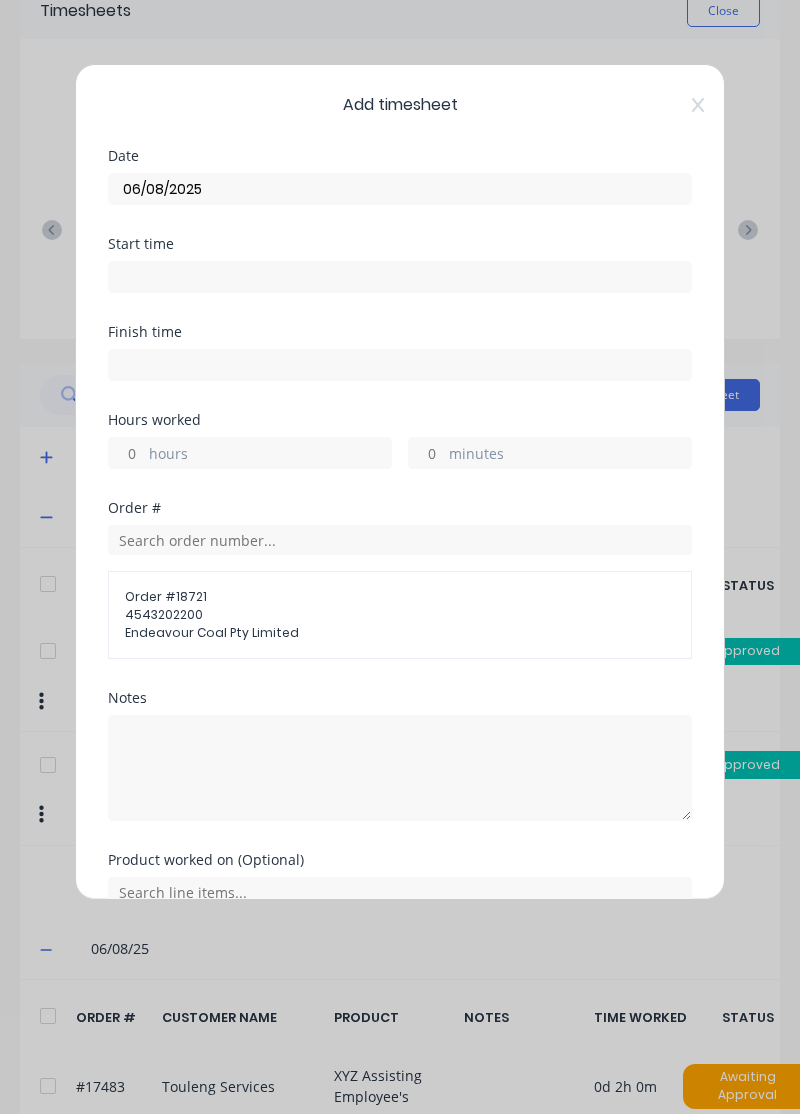 scroll, scrollTop: 92, scrollLeft: 0, axis: vertical 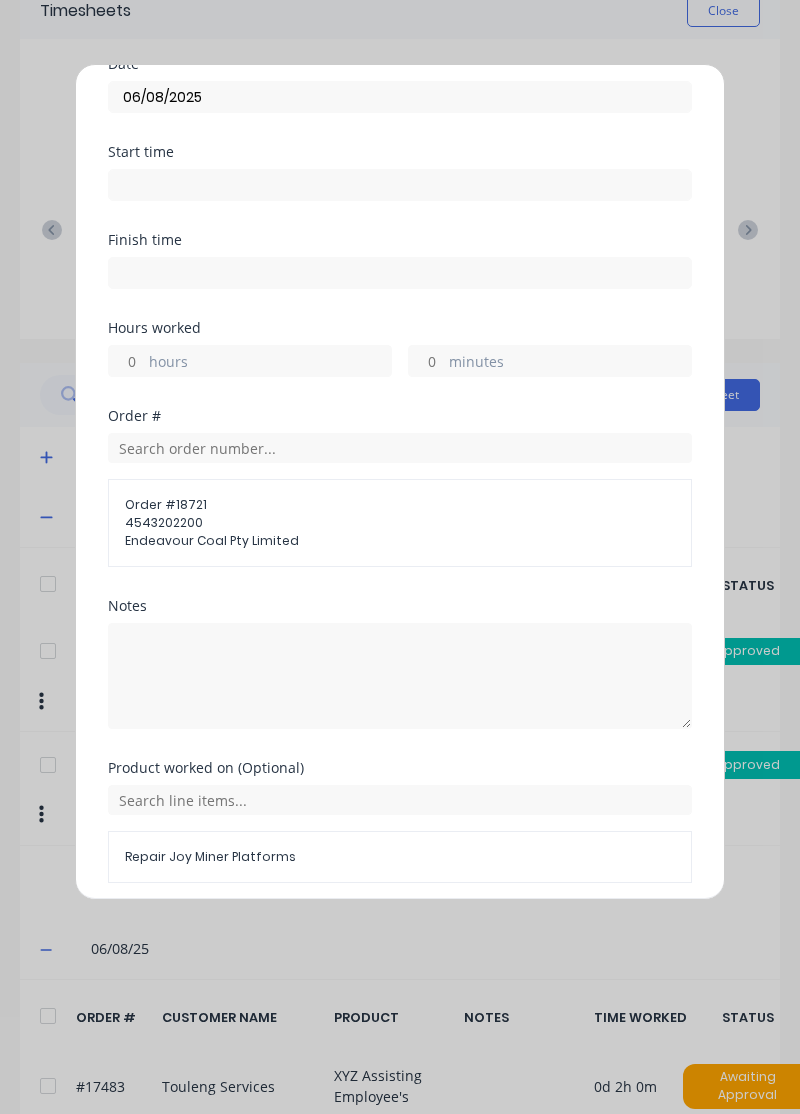 click on "Add manual time entry" at bounding box center (352, 931) 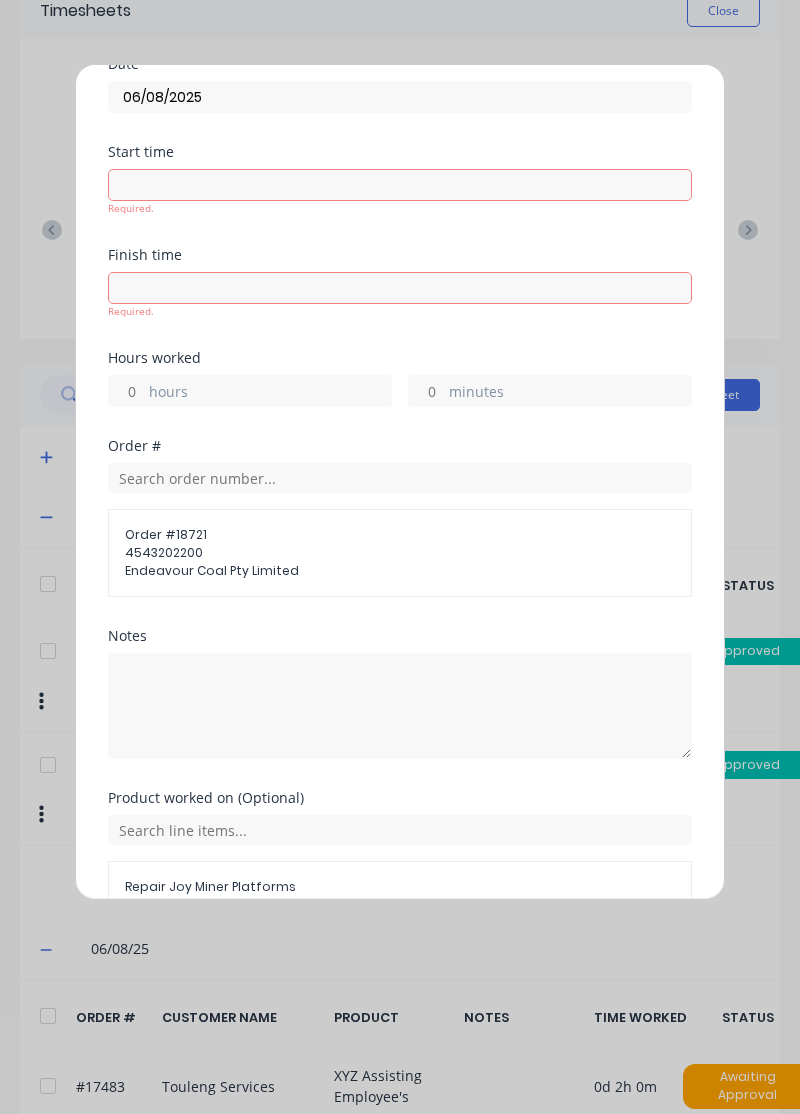 scroll, scrollTop: 122, scrollLeft: 0, axis: vertical 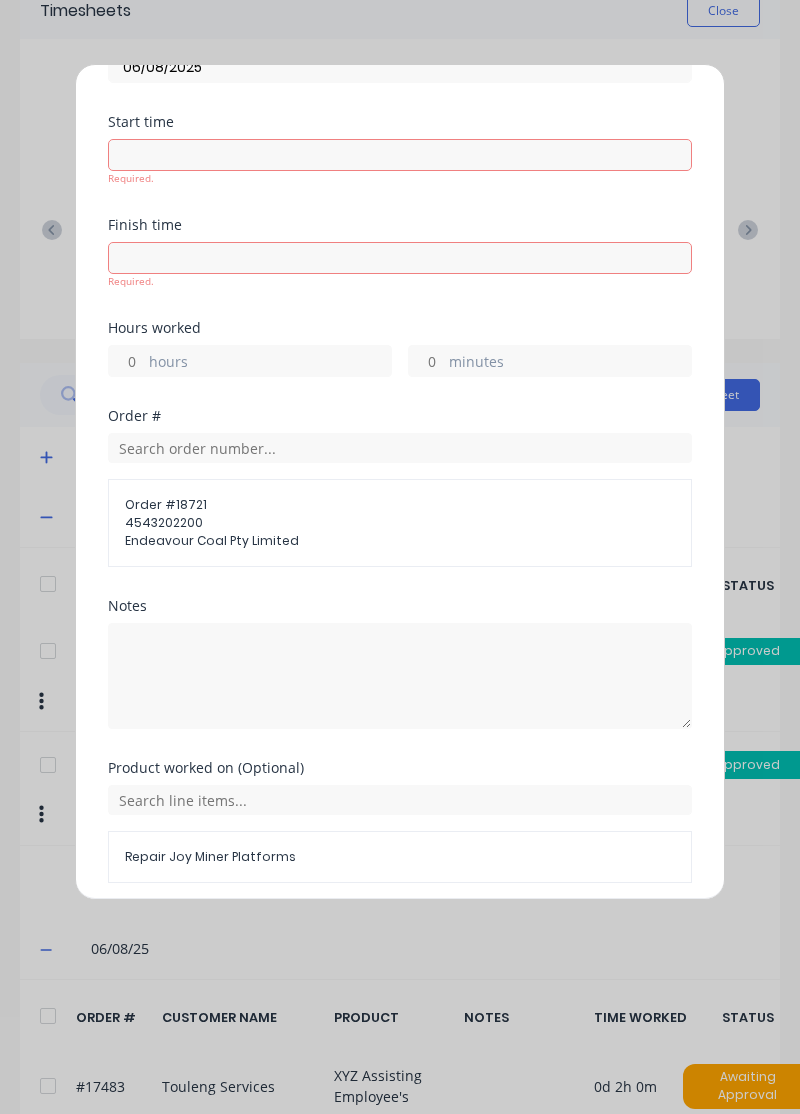 click on "Add manual time entry" at bounding box center [352, 931] 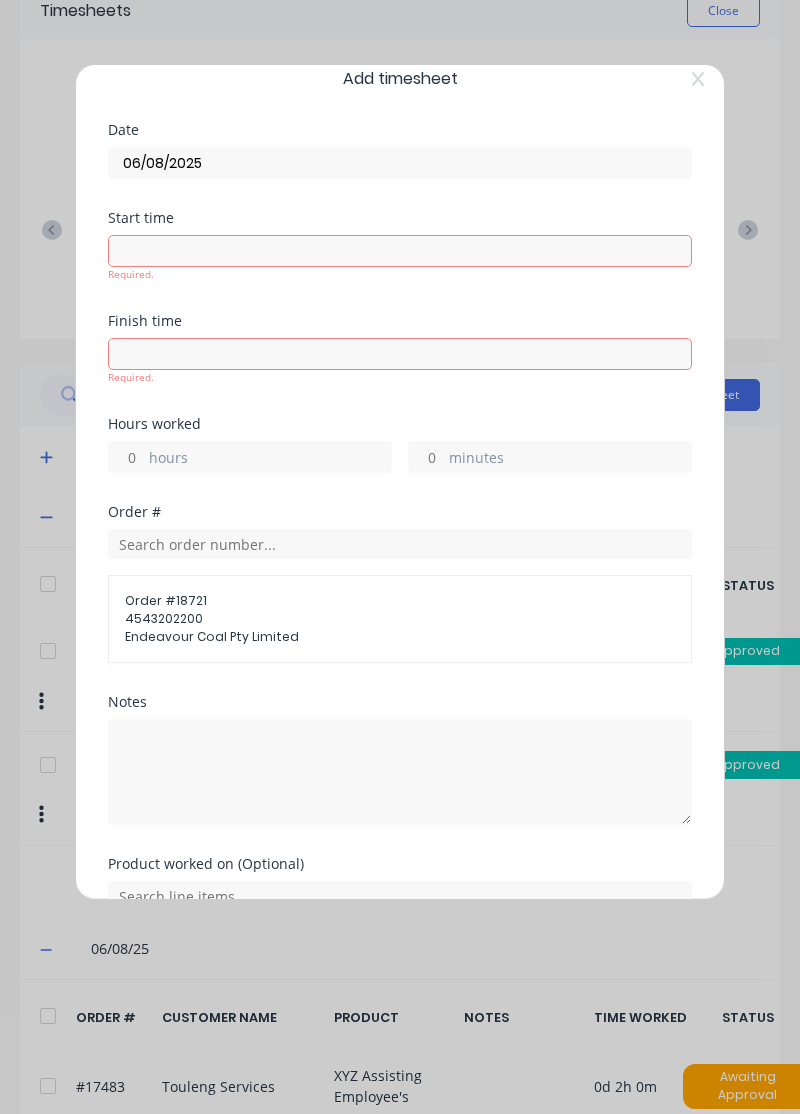 scroll, scrollTop: 0, scrollLeft: 0, axis: both 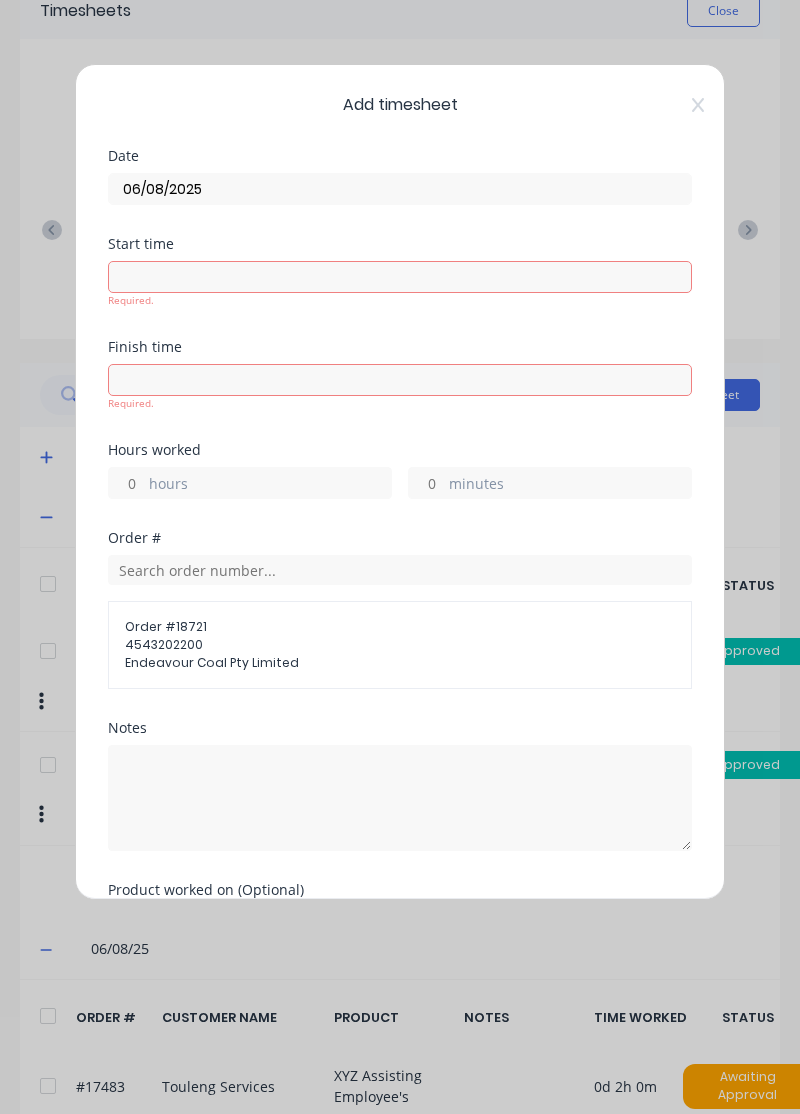 click on "hours" at bounding box center [126, 483] 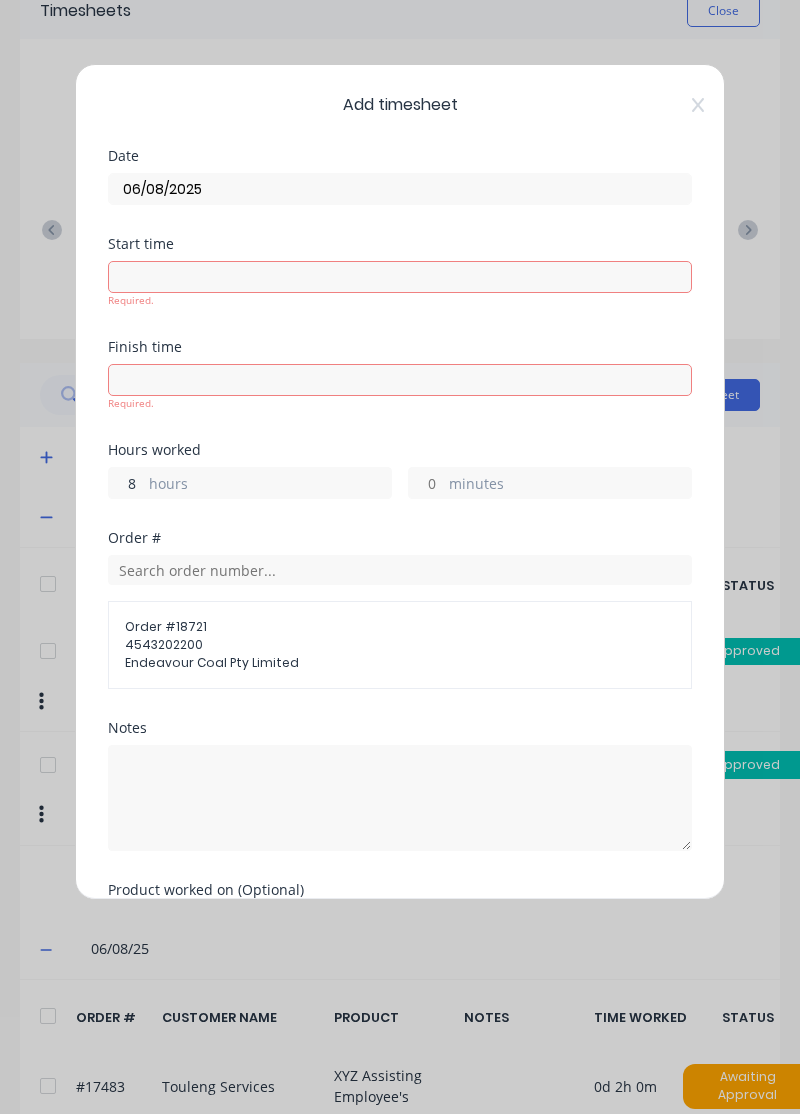 scroll, scrollTop: 122, scrollLeft: 0, axis: vertical 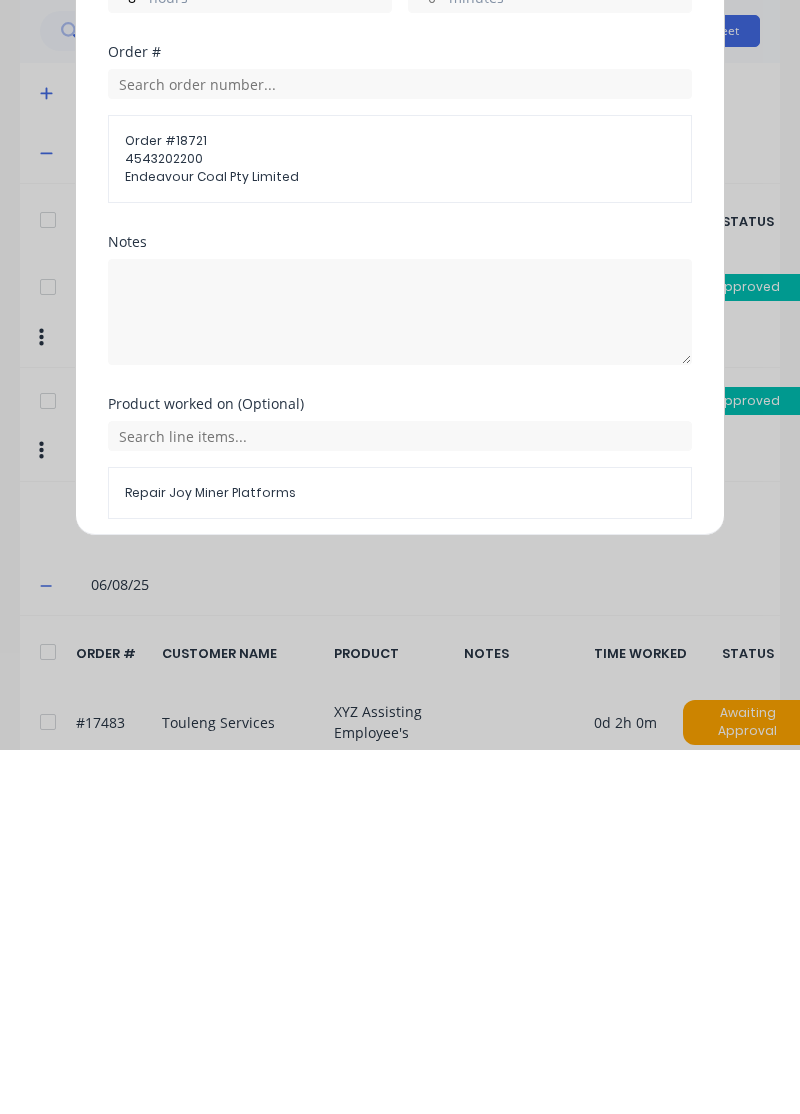 click on "Add manual time entry" at bounding box center (352, 931) 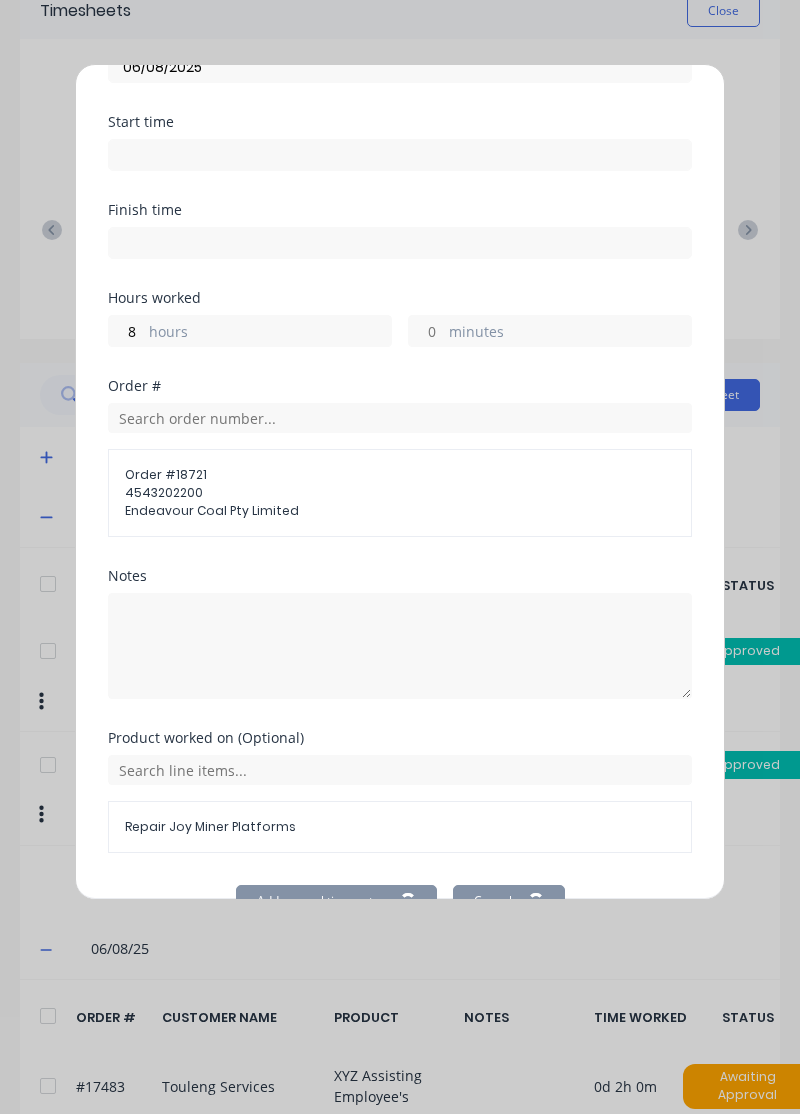 scroll, scrollTop: 92, scrollLeft: 0, axis: vertical 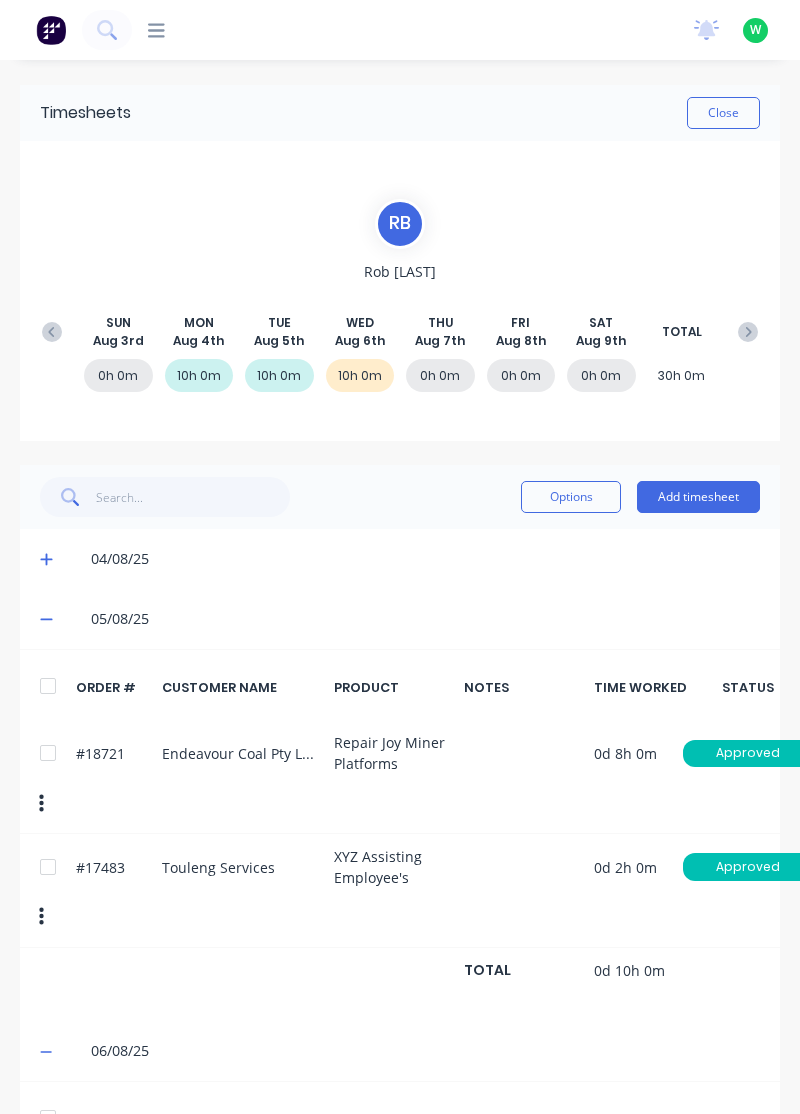 click on "Close" at bounding box center (723, 113) 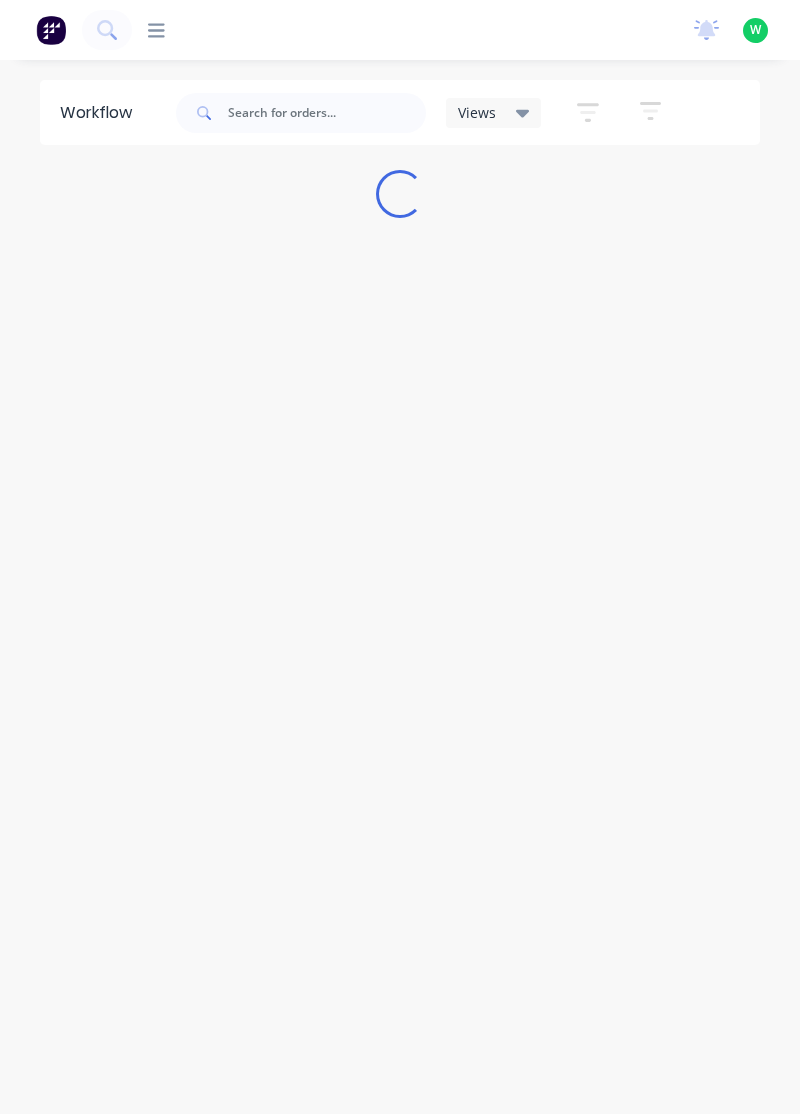 scroll, scrollTop: 0, scrollLeft: 0, axis: both 